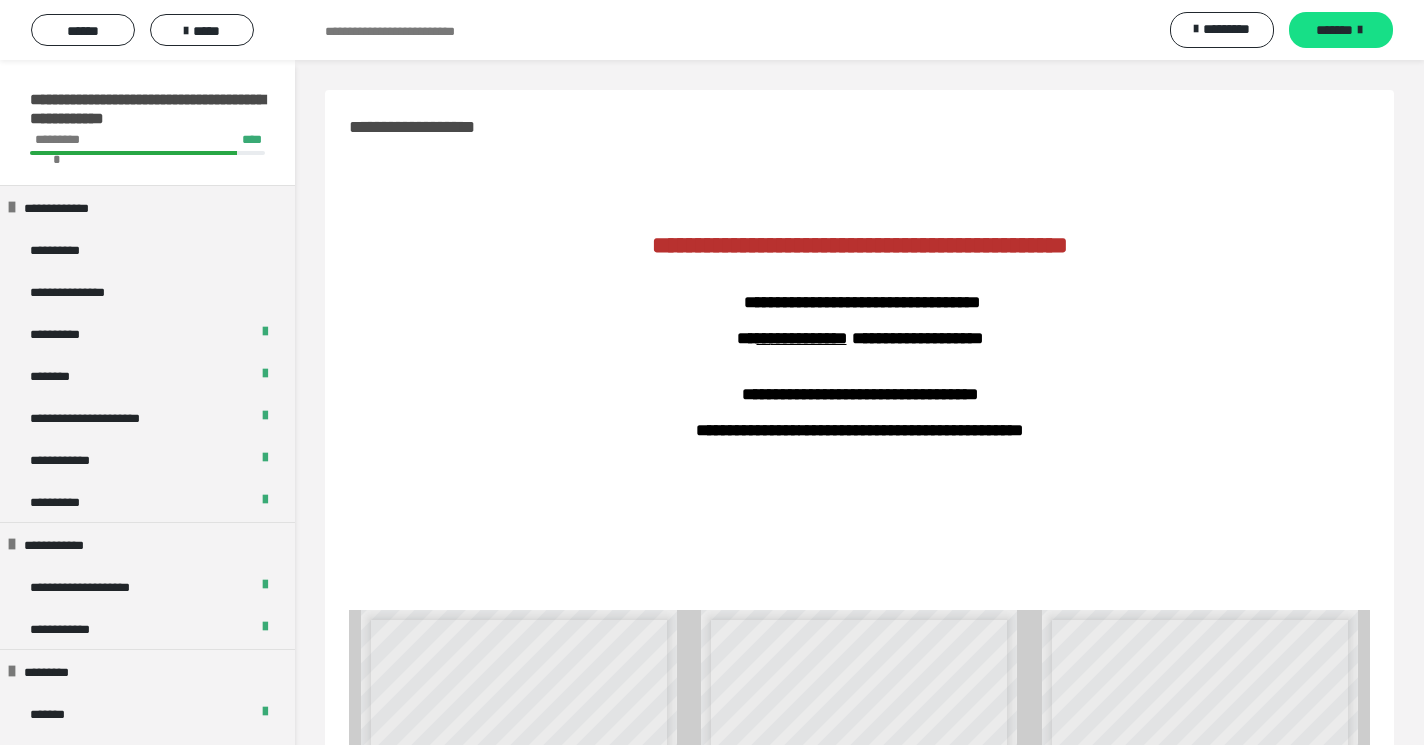 scroll, scrollTop: 416, scrollLeft: 0, axis: vertical 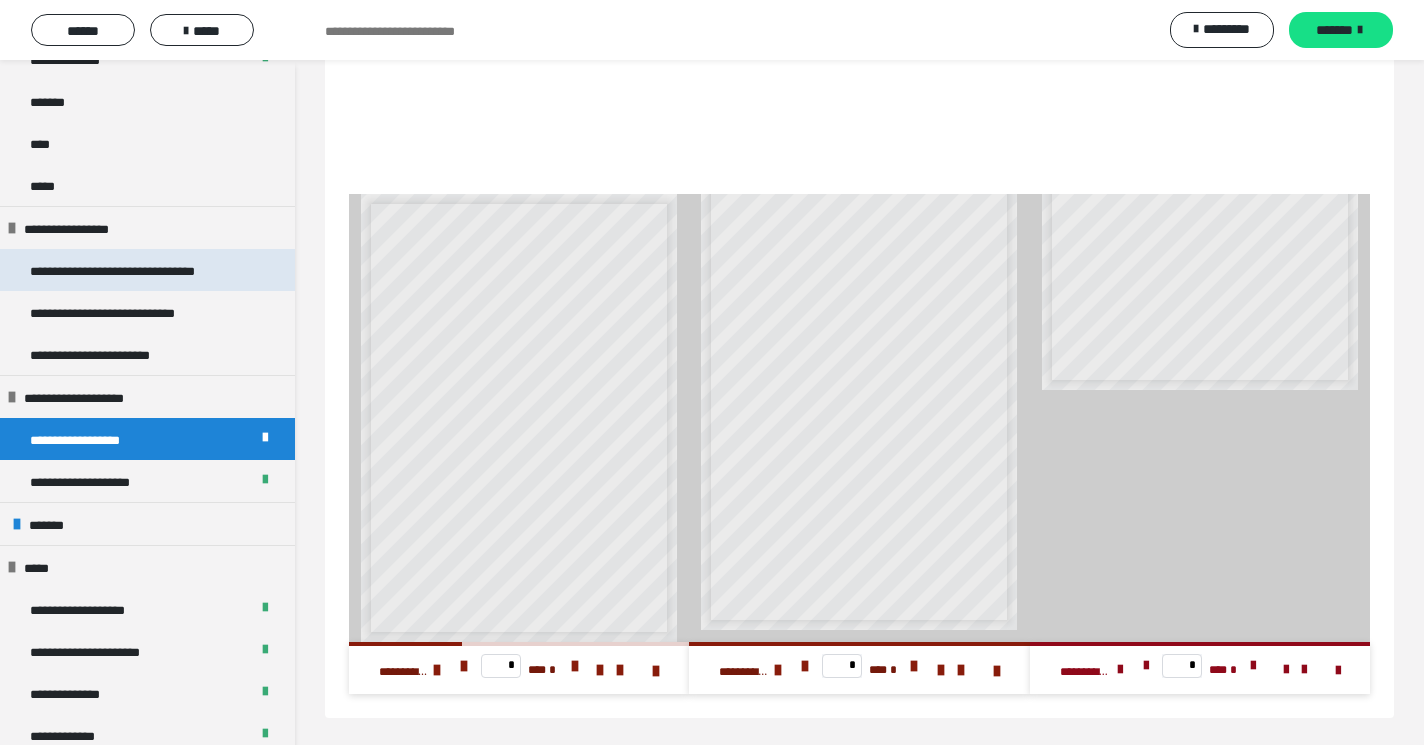 click on "**********" at bounding box center (130, 270) 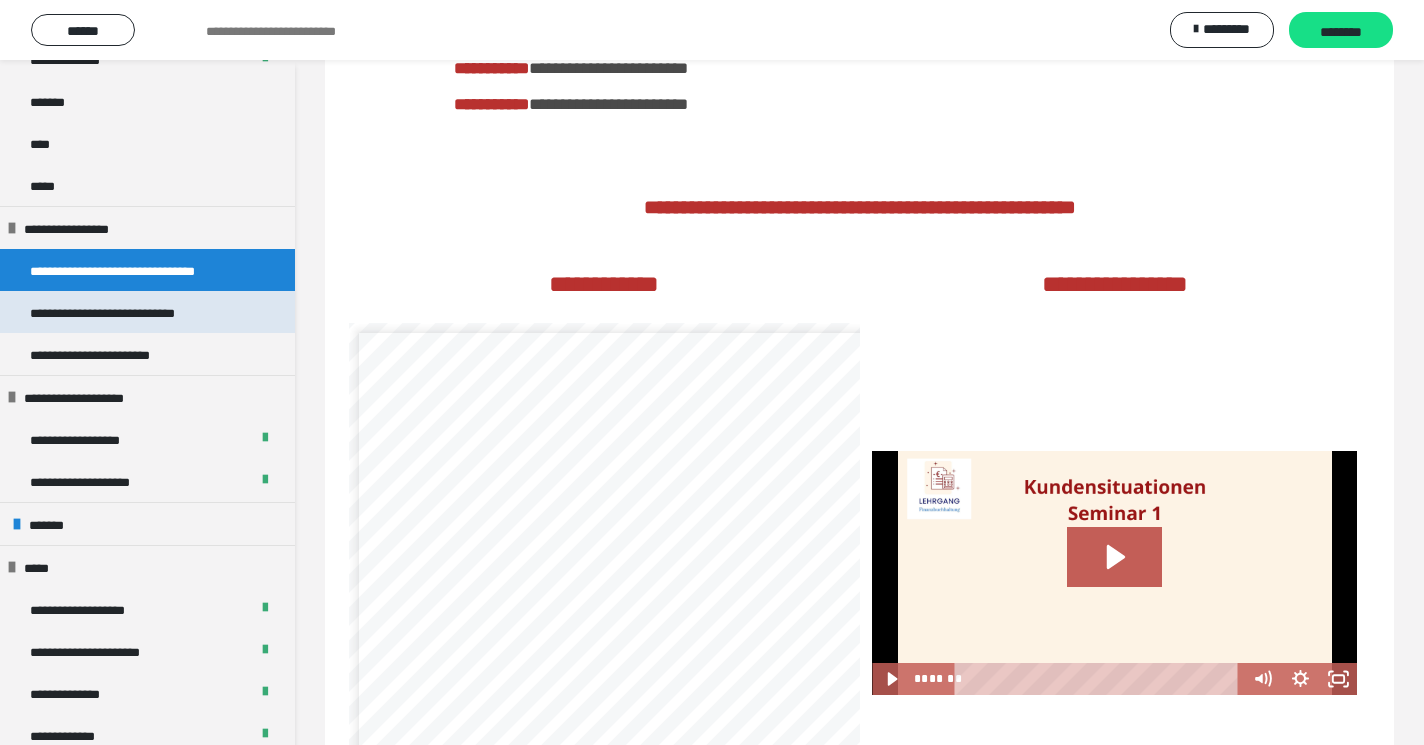 click on "**********" at bounding box center [147, 312] 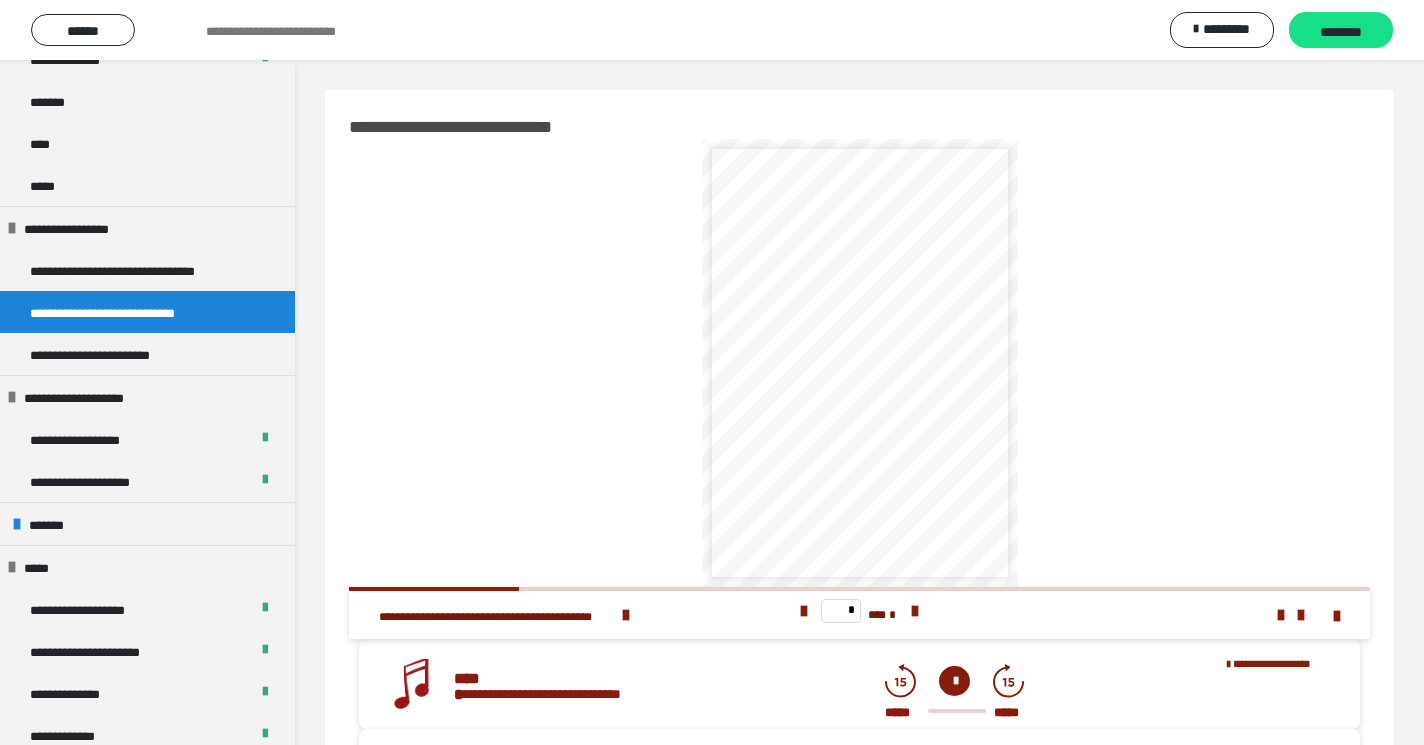 scroll, scrollTop: 0, scrollLeft: 0, axis: both 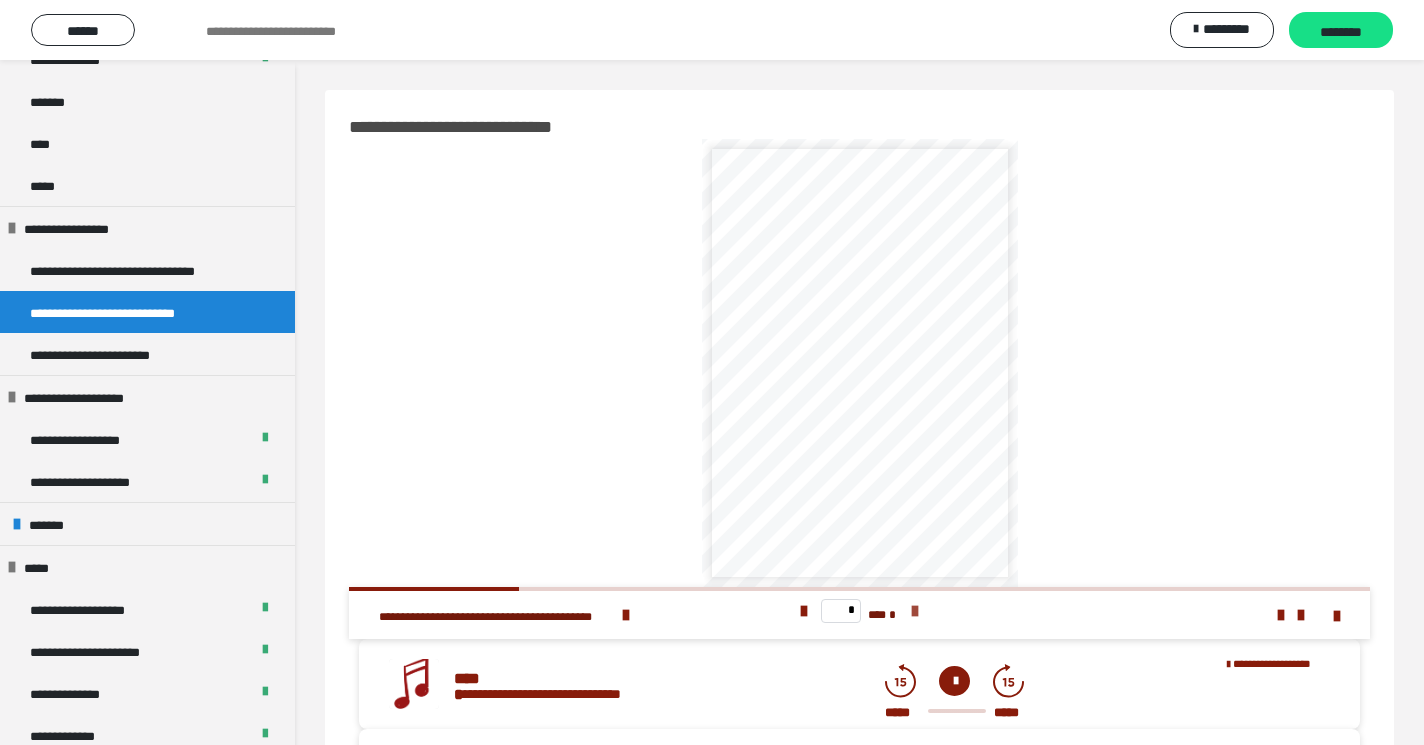 click at bounding box center [915, 611] 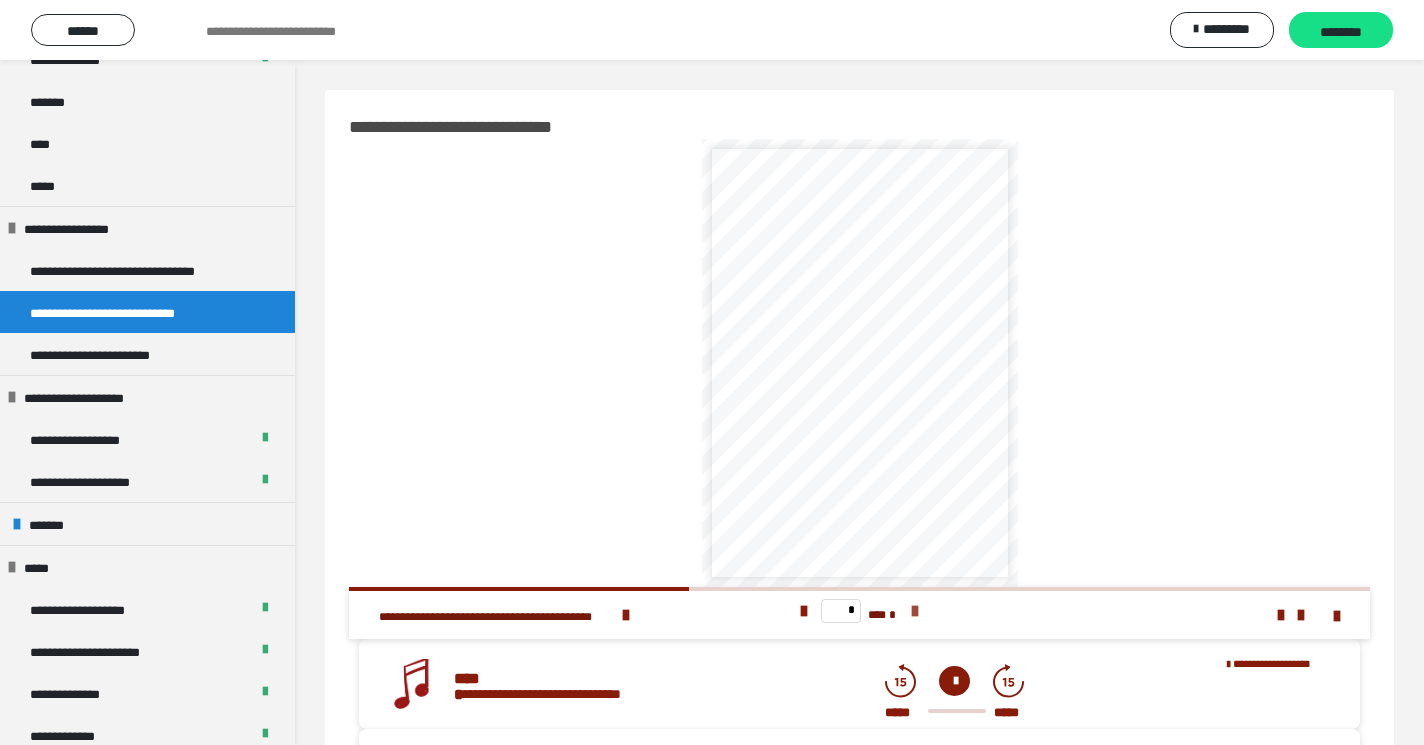 click at bounding box center [915, 611] 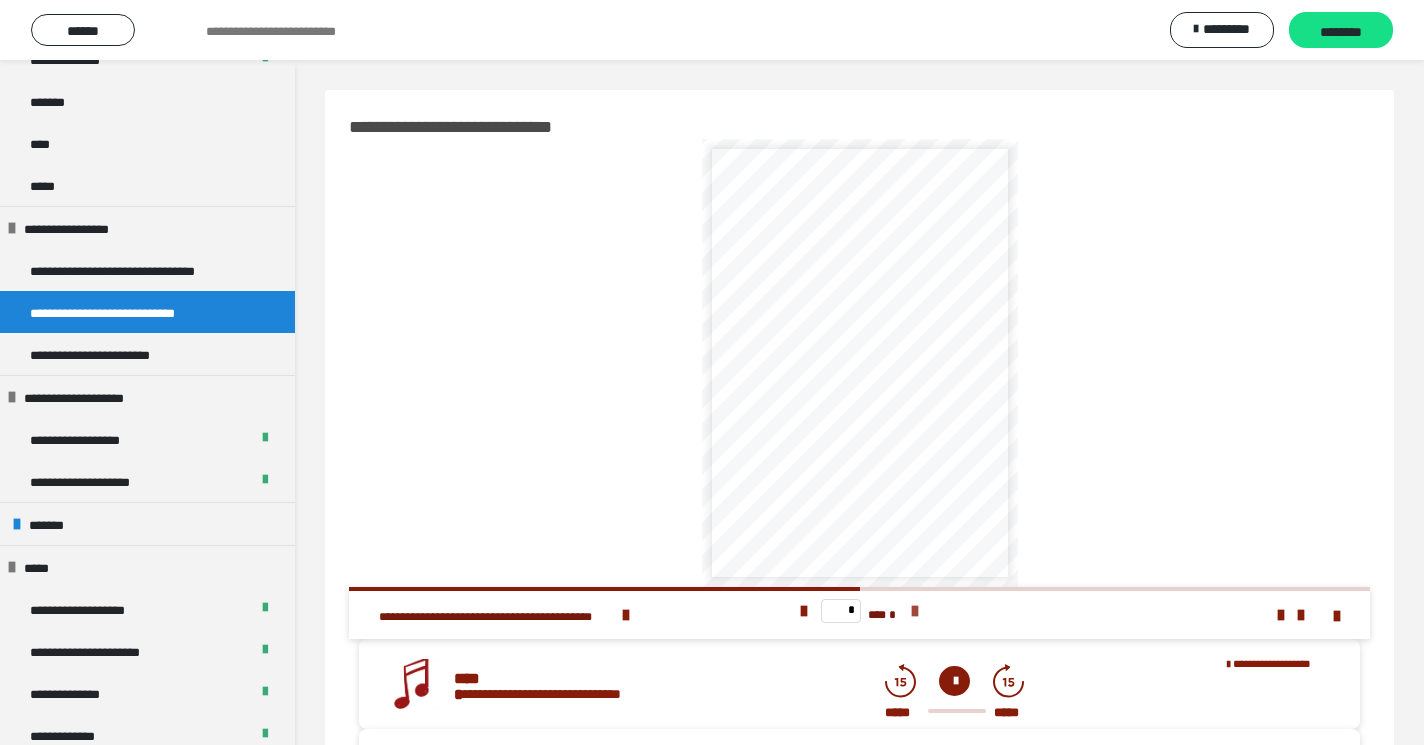 click at bounding box center (915, 611) 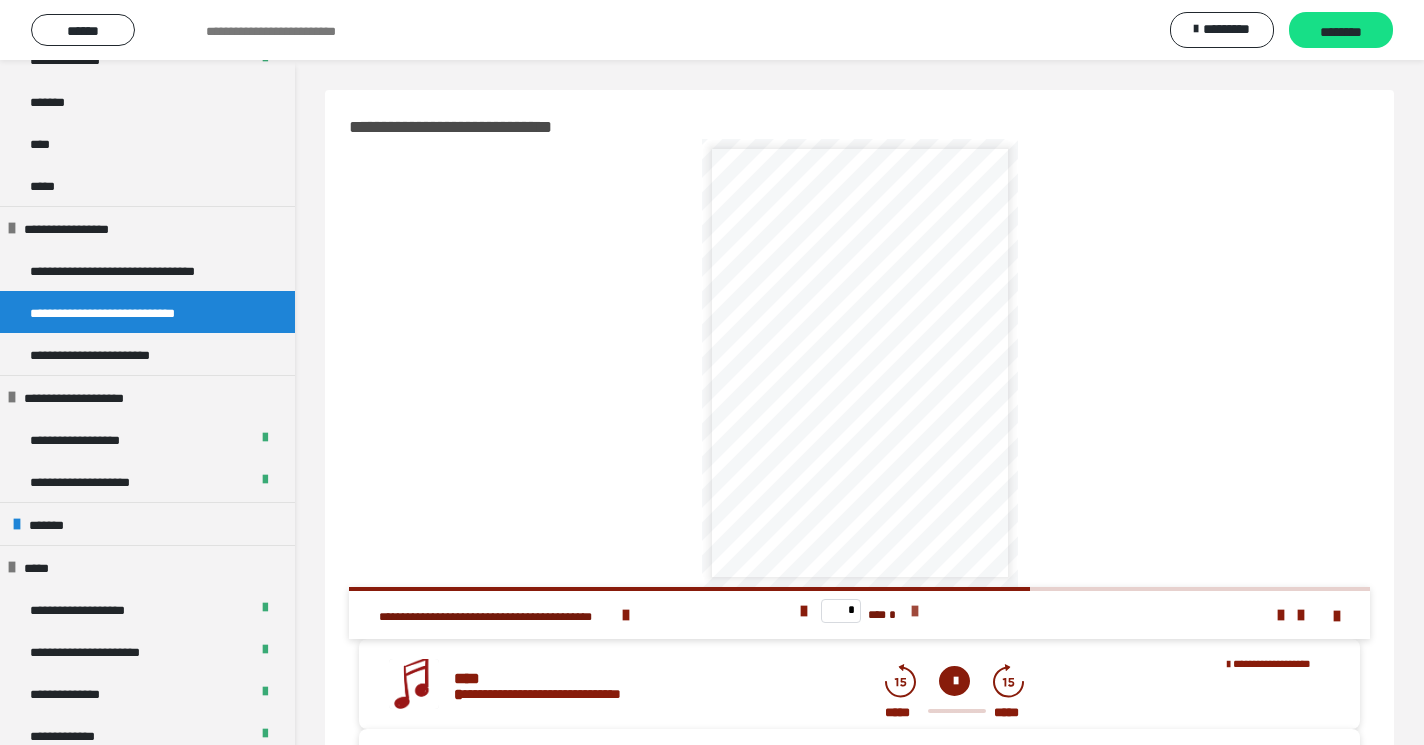 click at bounding box center [915, 611] 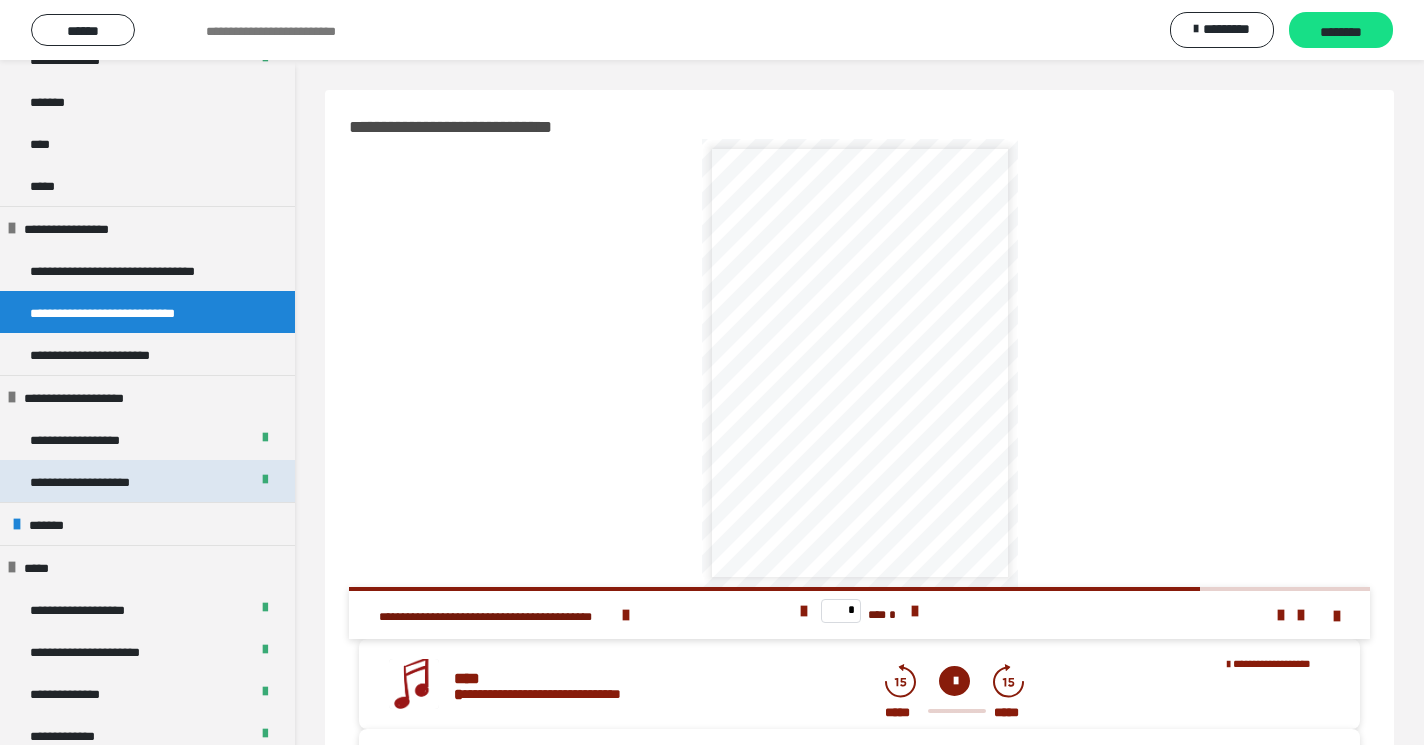 click on "**********" at bounding box center [90, 481] 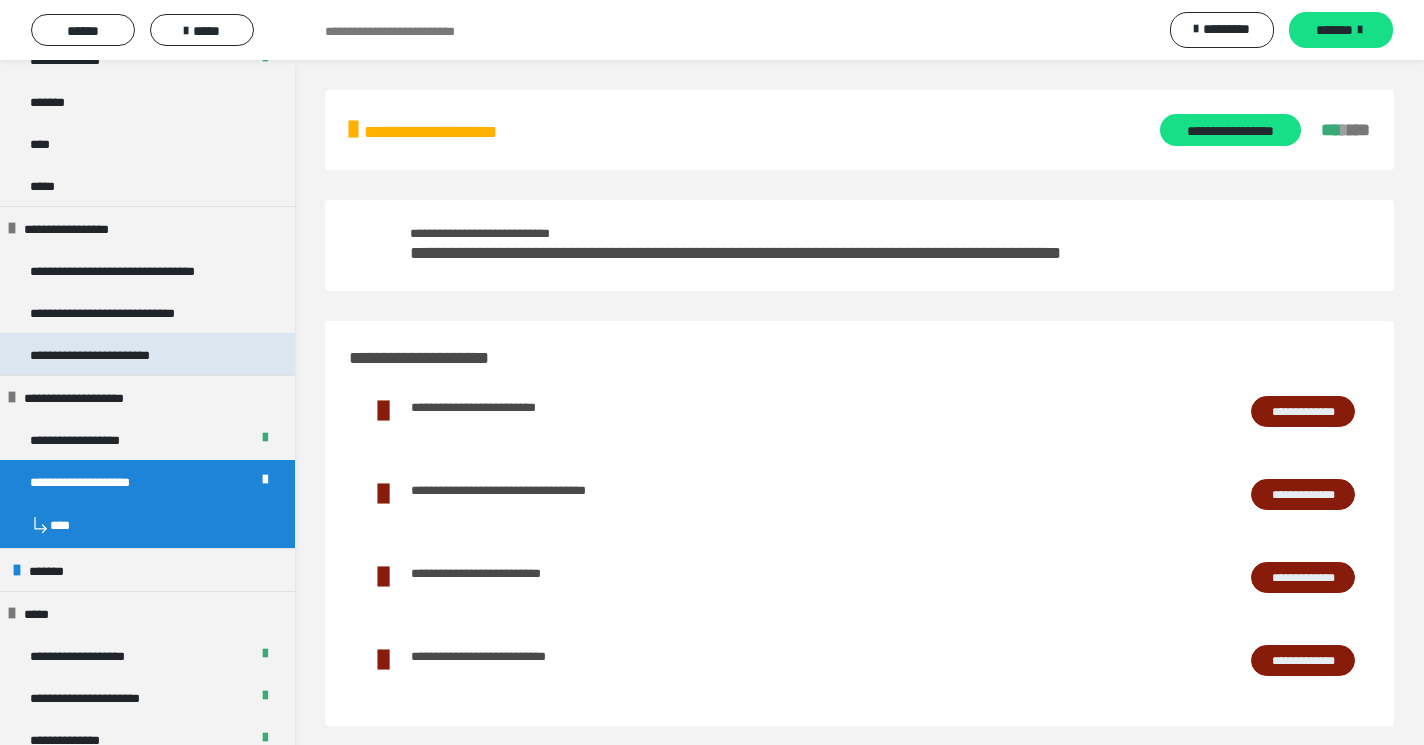 click on "**********" at bounding box center (102, 354) 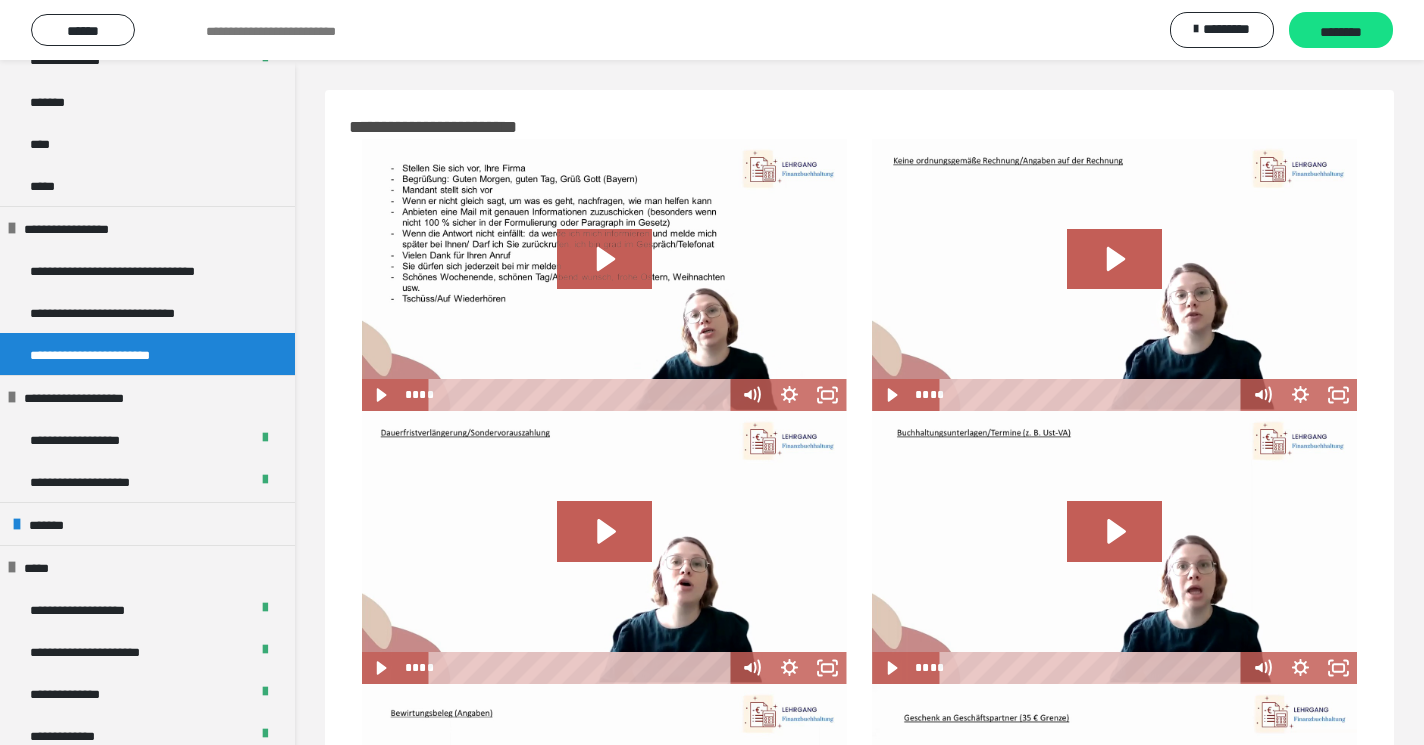 scroll, scrollTop: 0, scrollLeft: 0, axis: both 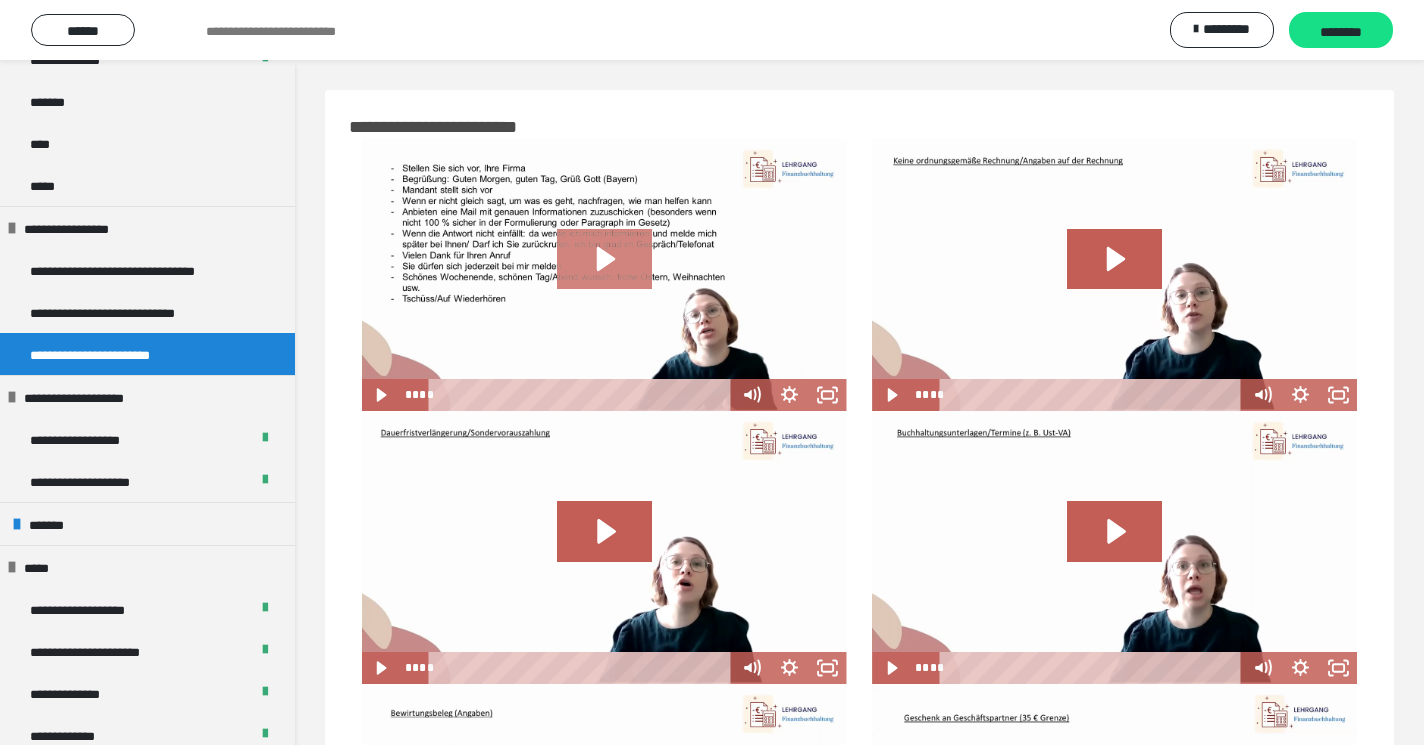 click 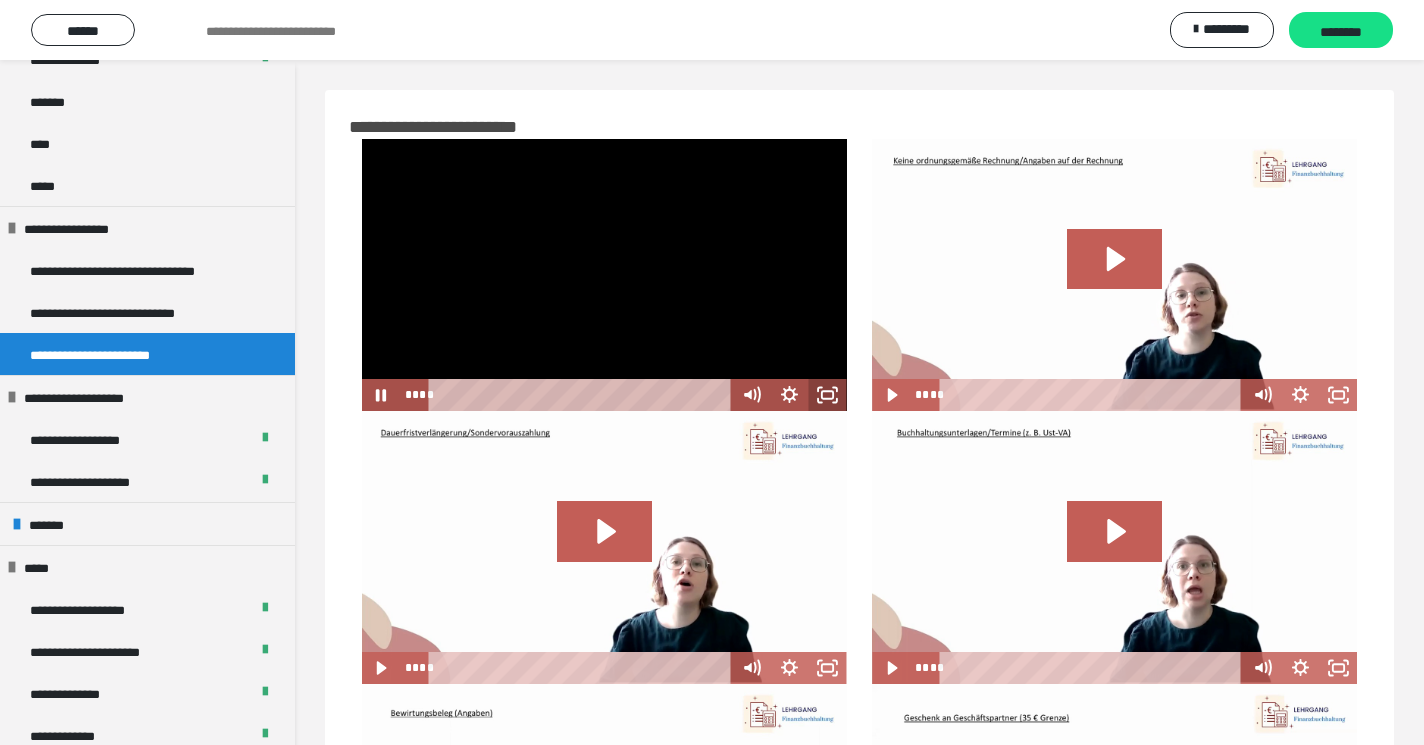 click 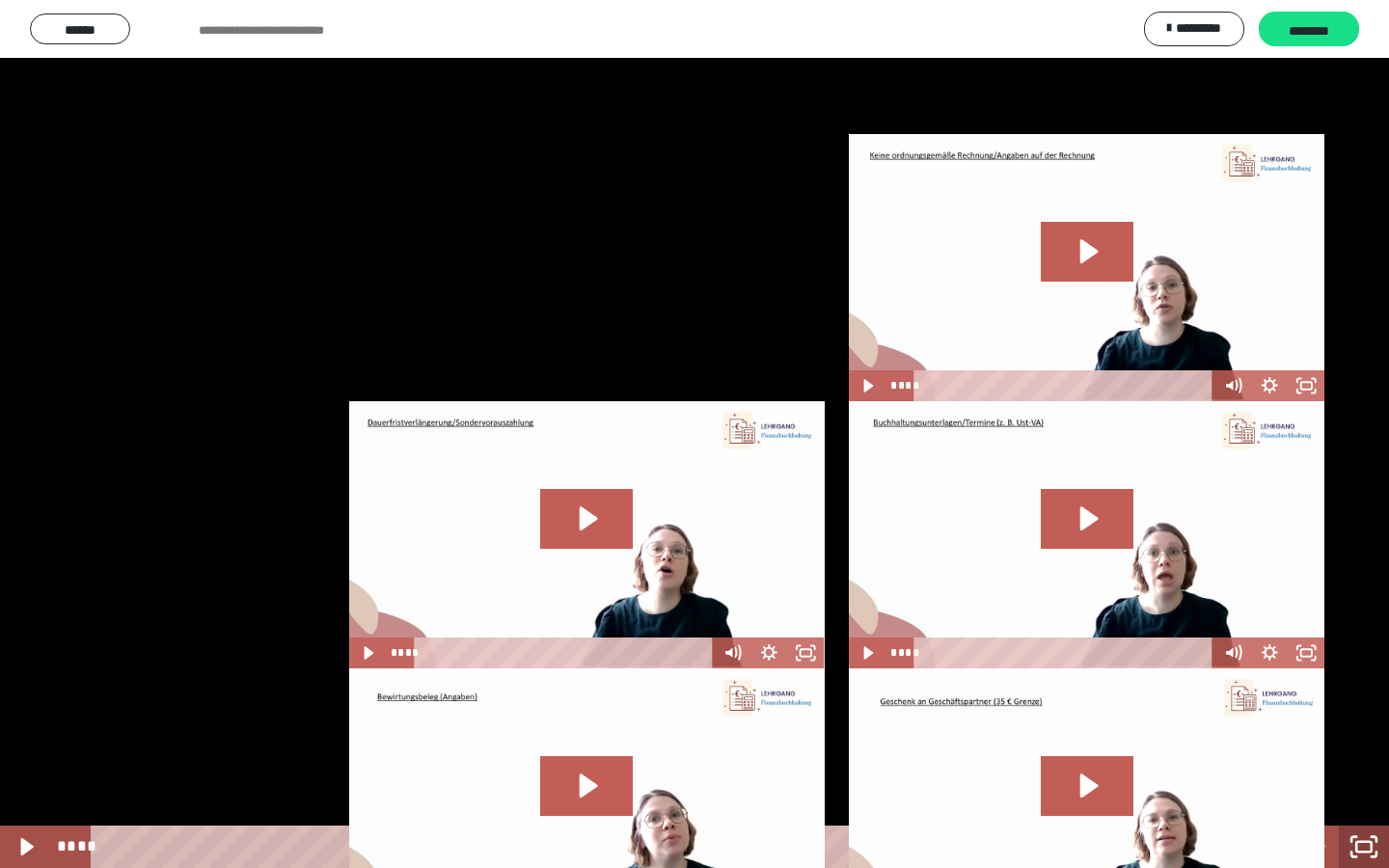 click 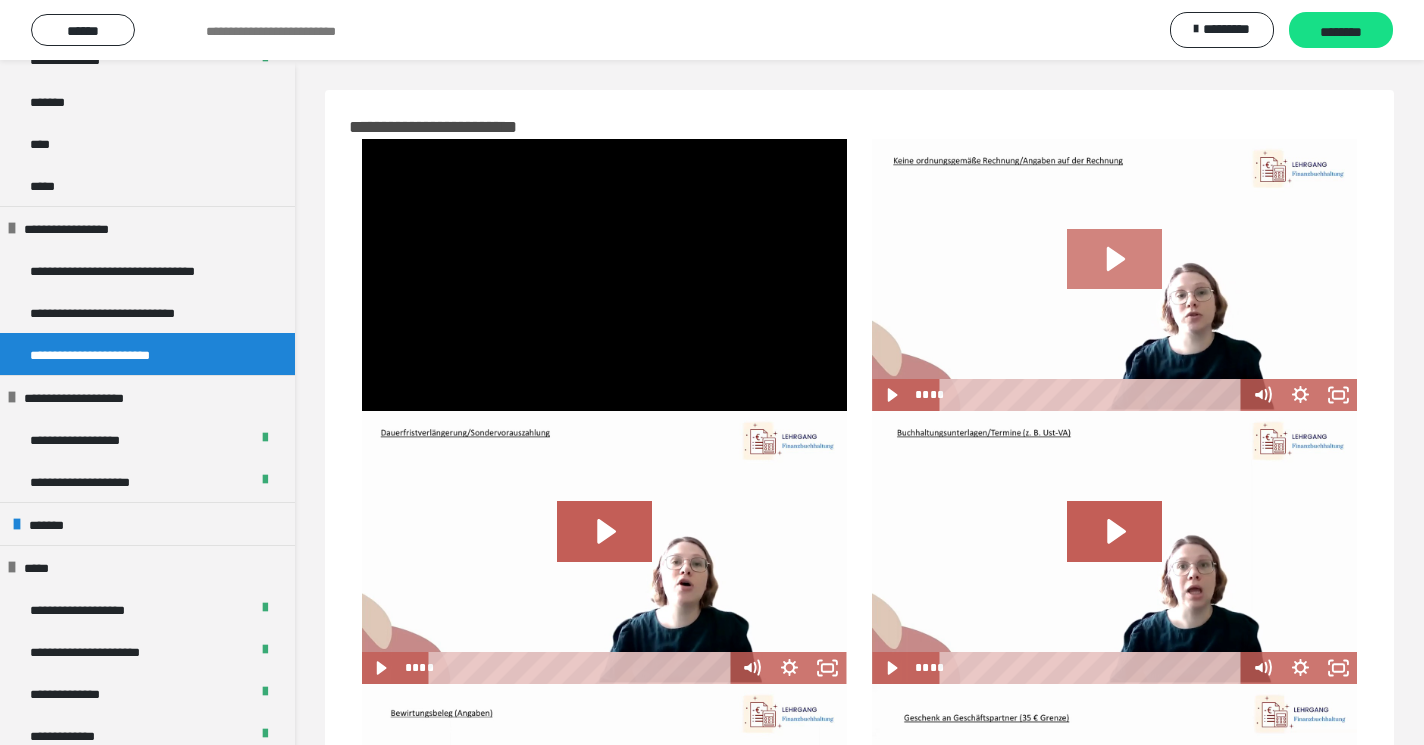 click 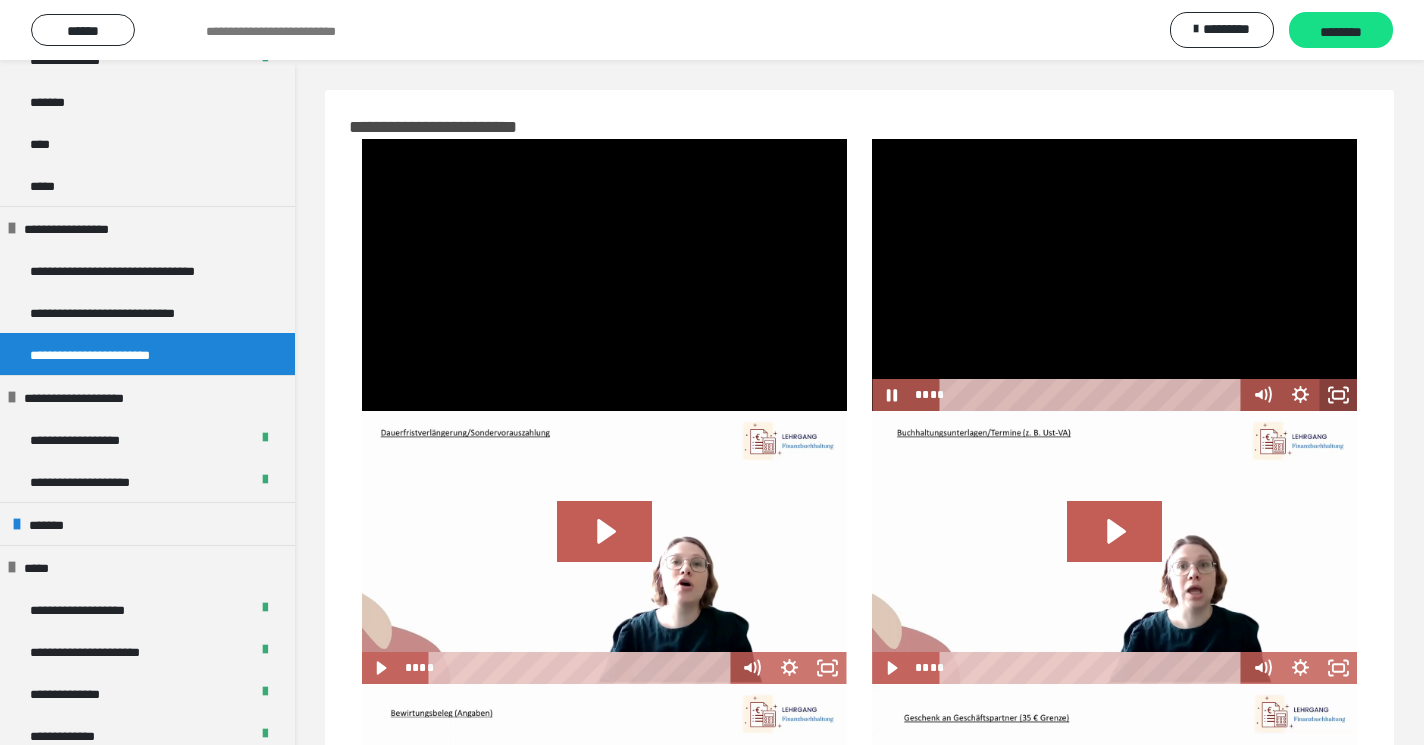 click 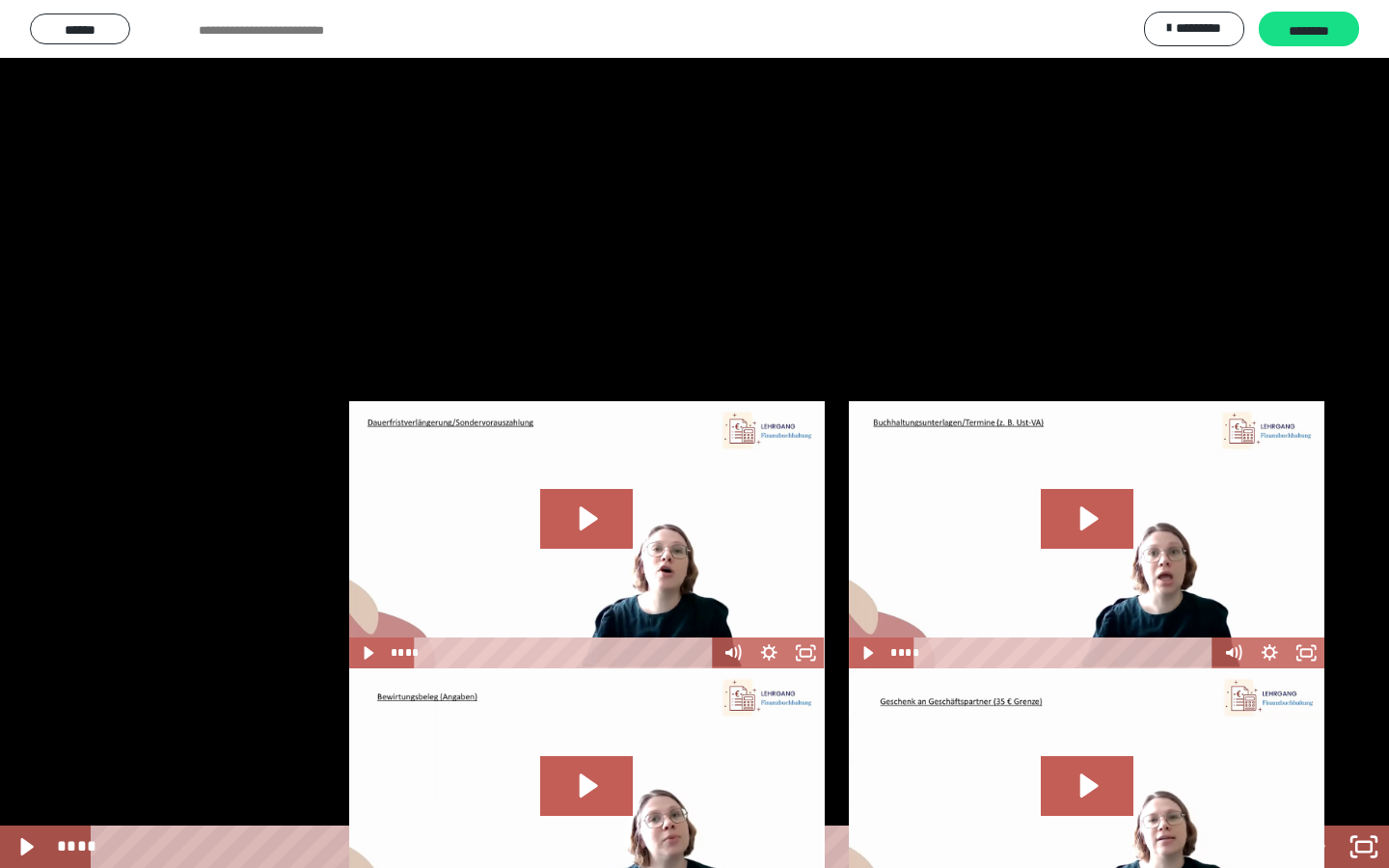 click at bounding box center [694, 434] 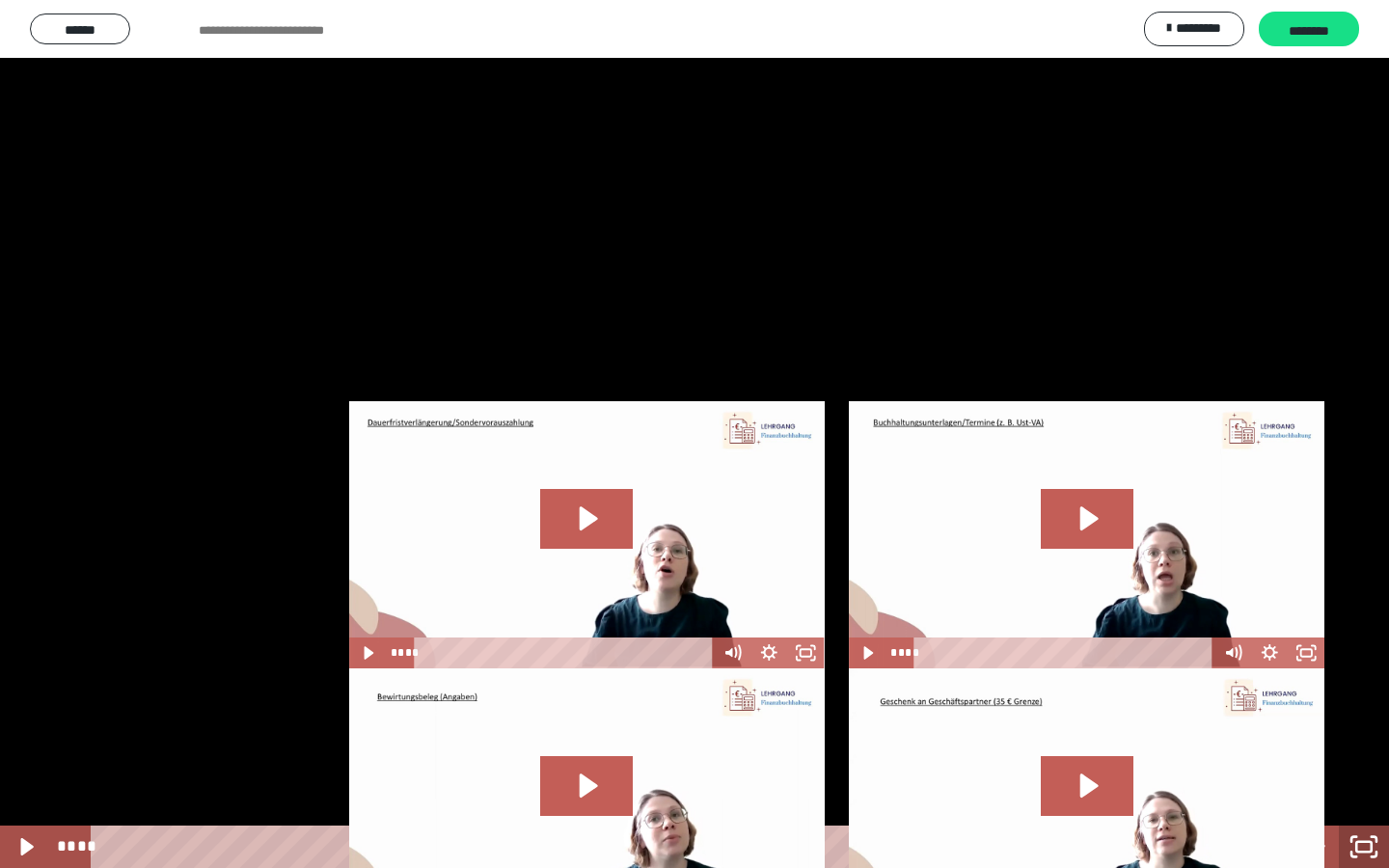 click 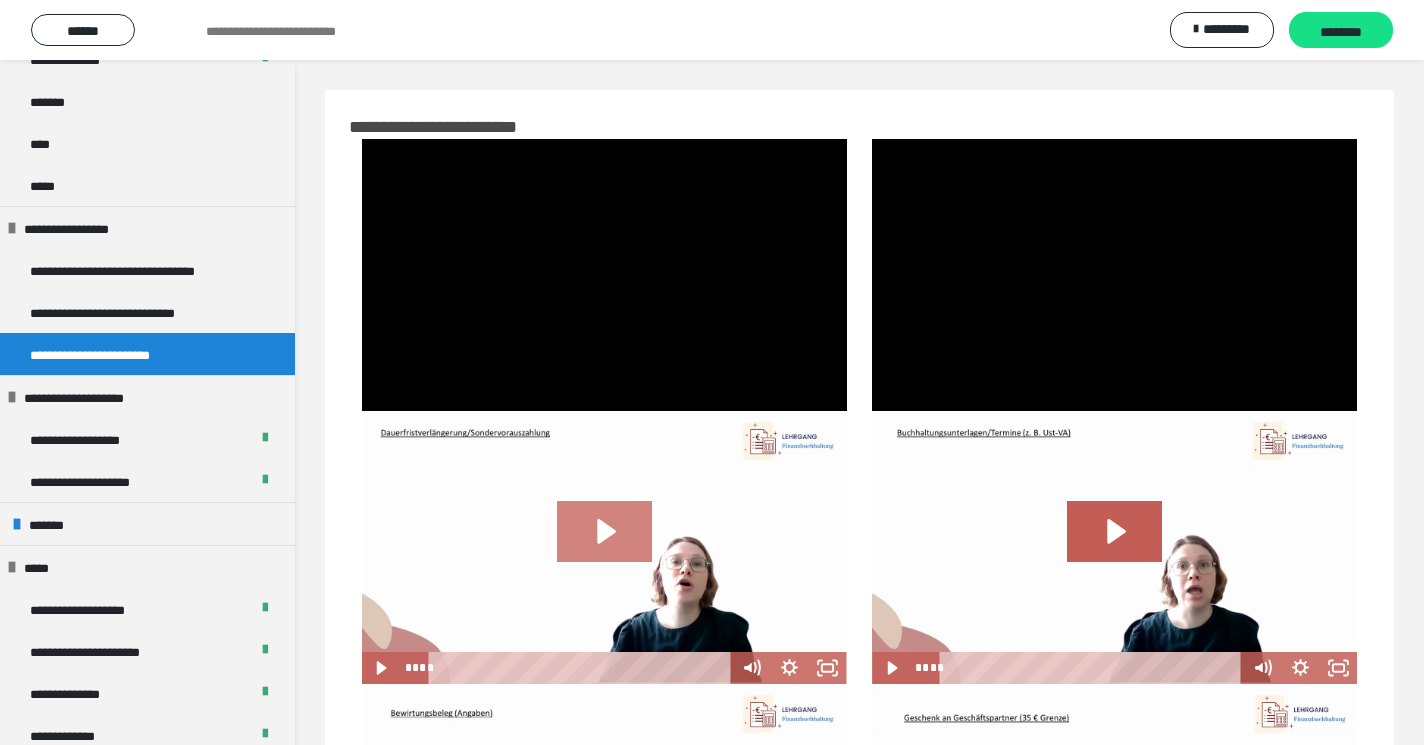 click 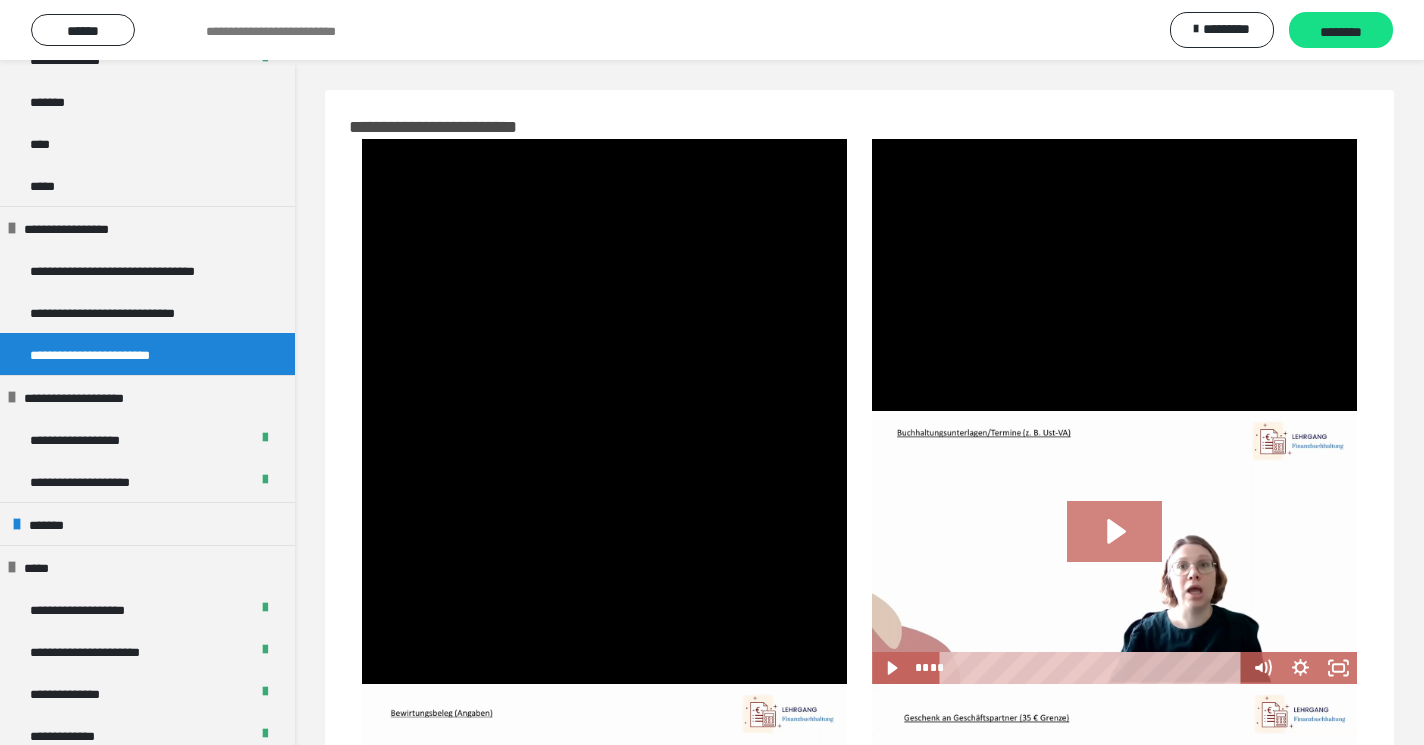 click 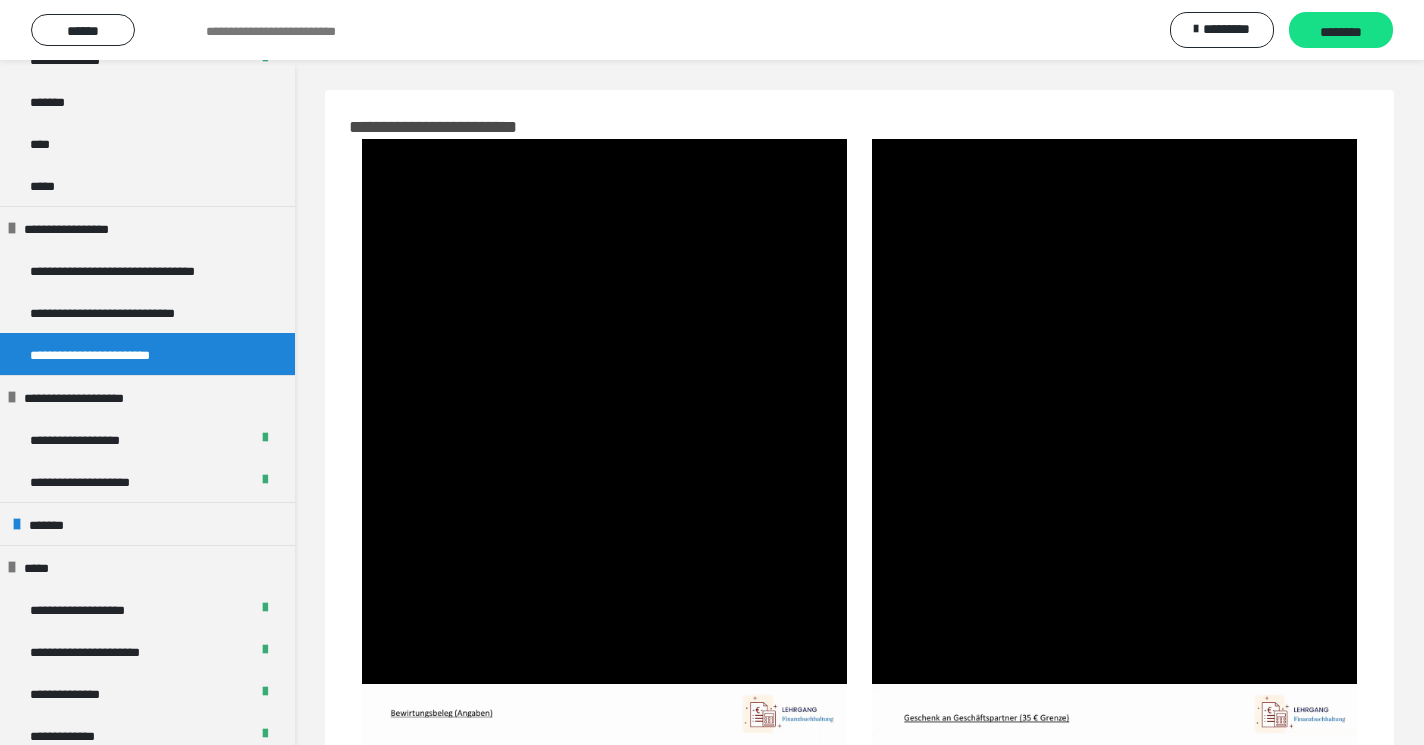 type 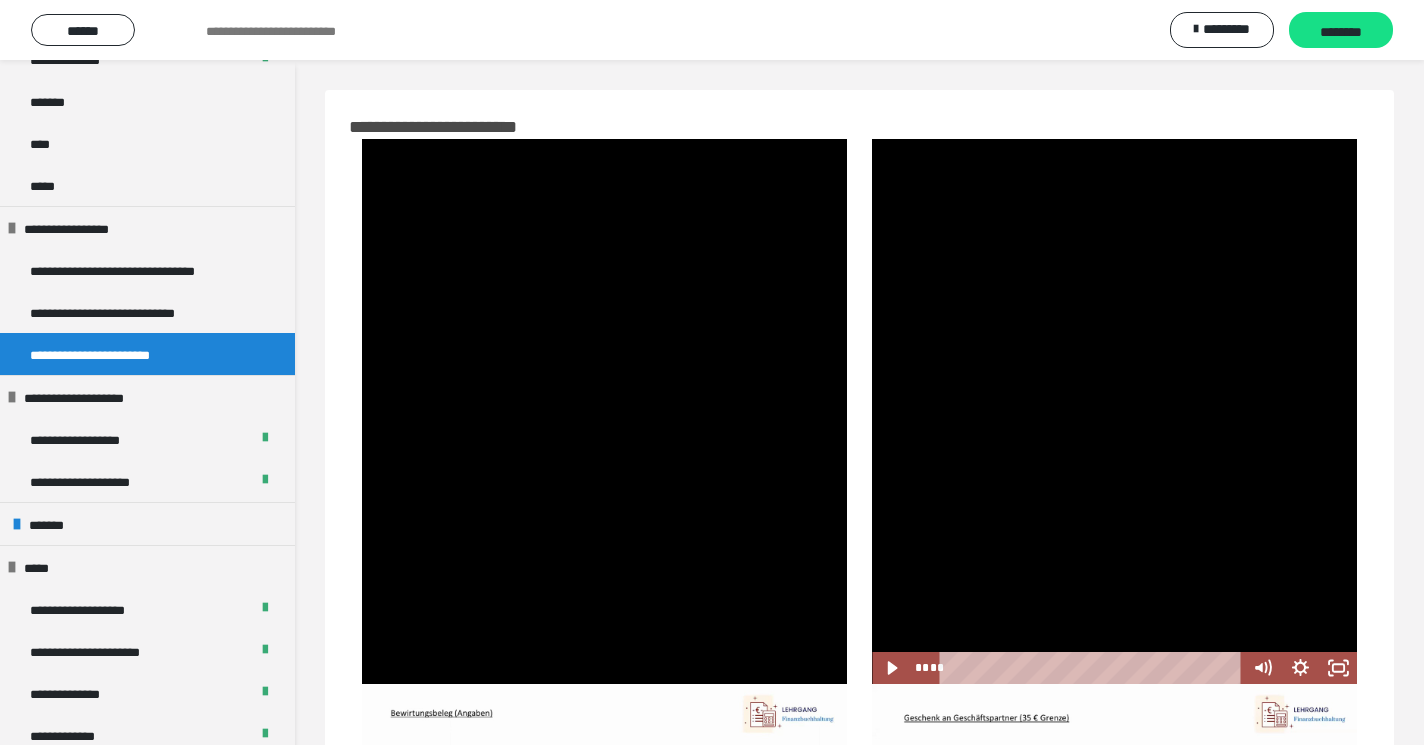 click at bounding box center [1114, 547] 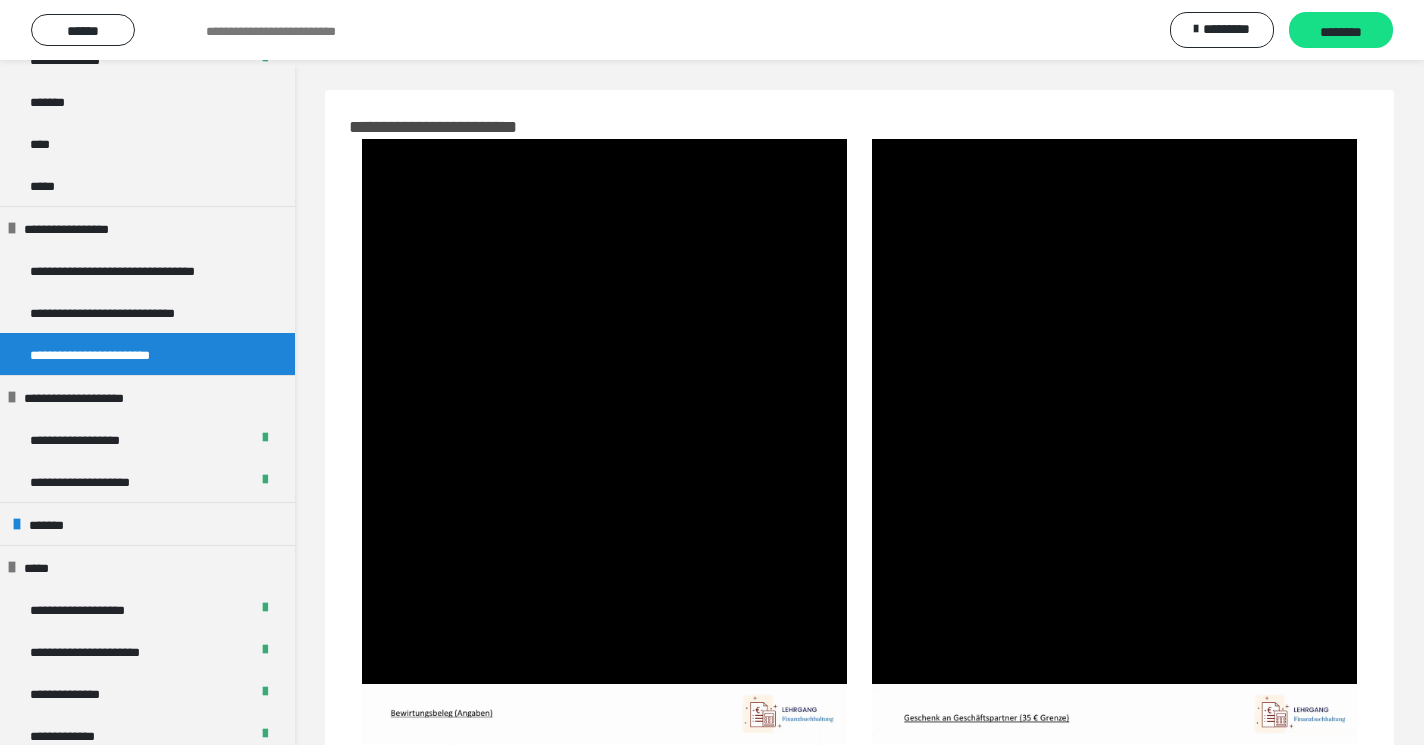 click at bounding box center [1114, 547] 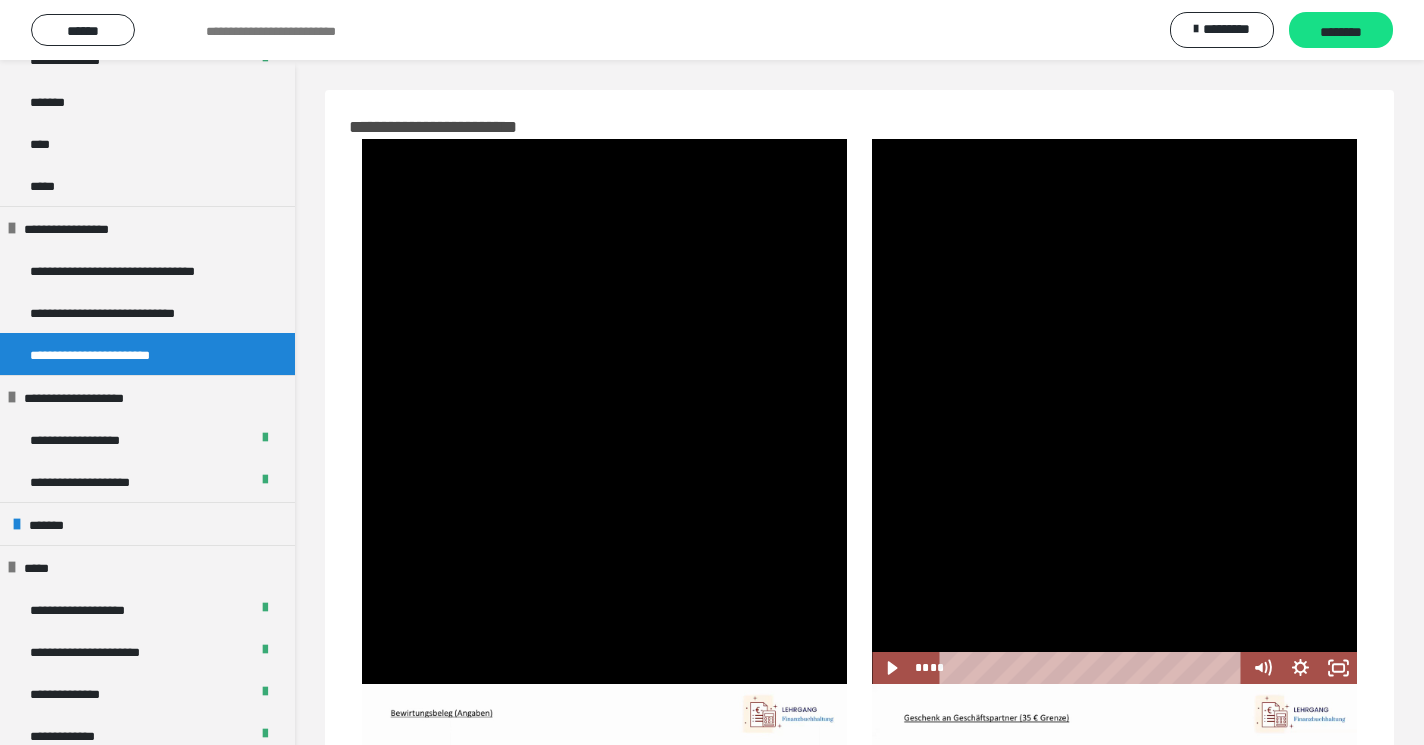 click at bounding box center (1114, 547) 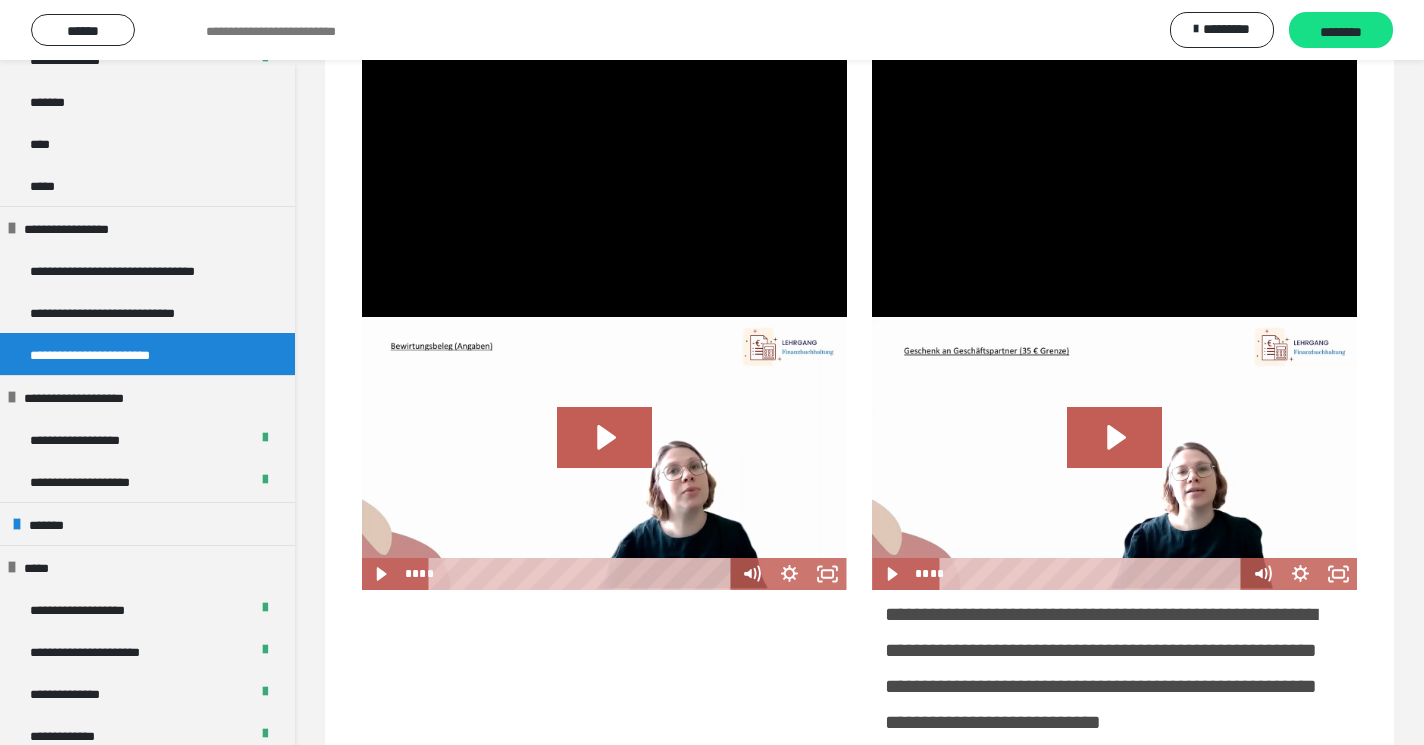 scroll, scrollTop: 393, scrollLeft: 0, axis: vertical 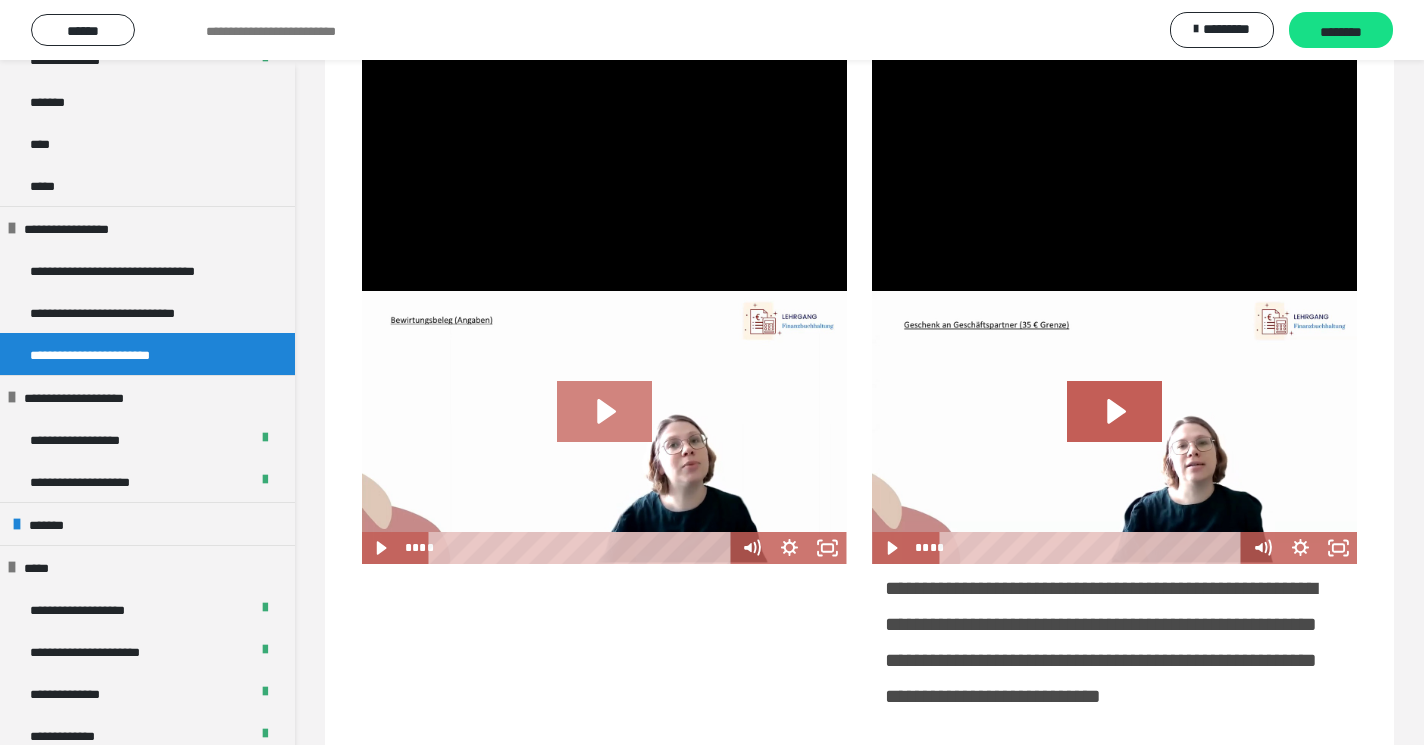 click 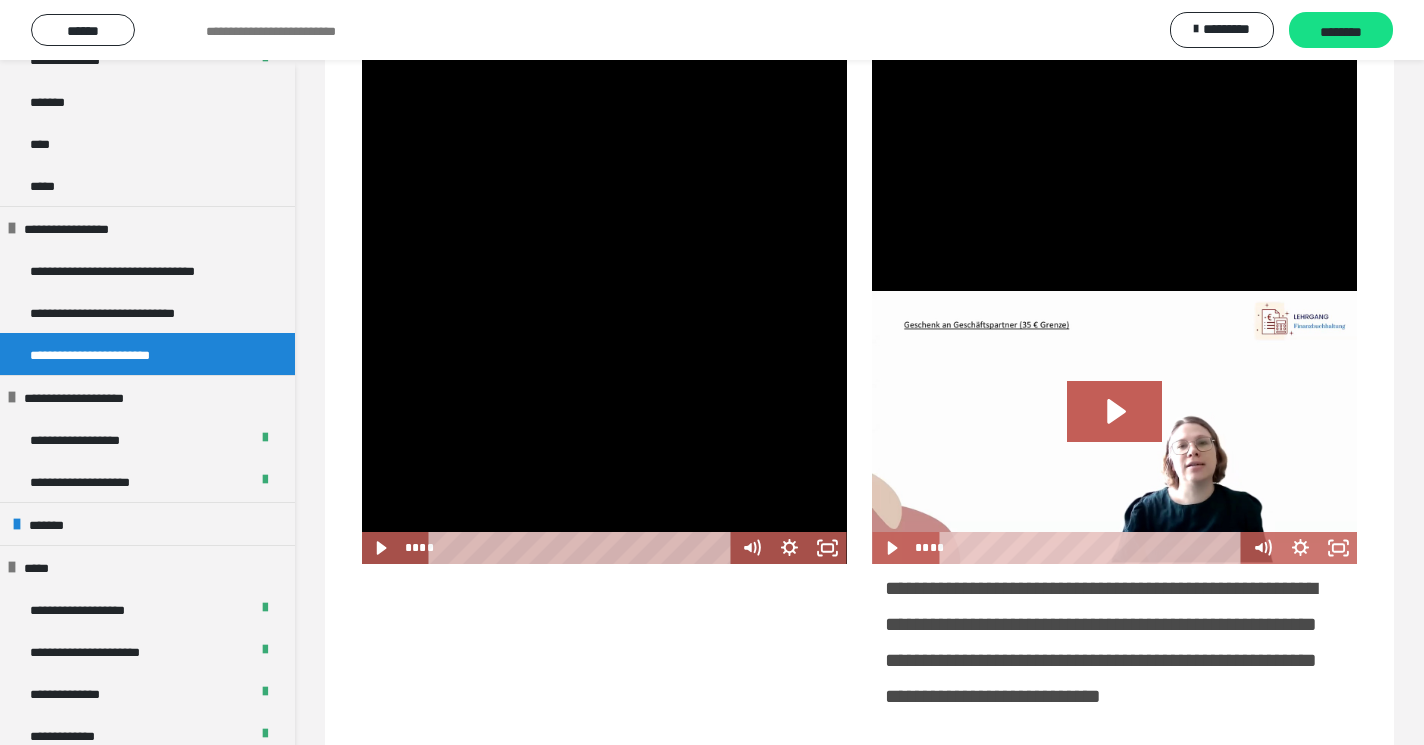 click at bounding box center (604, 427) 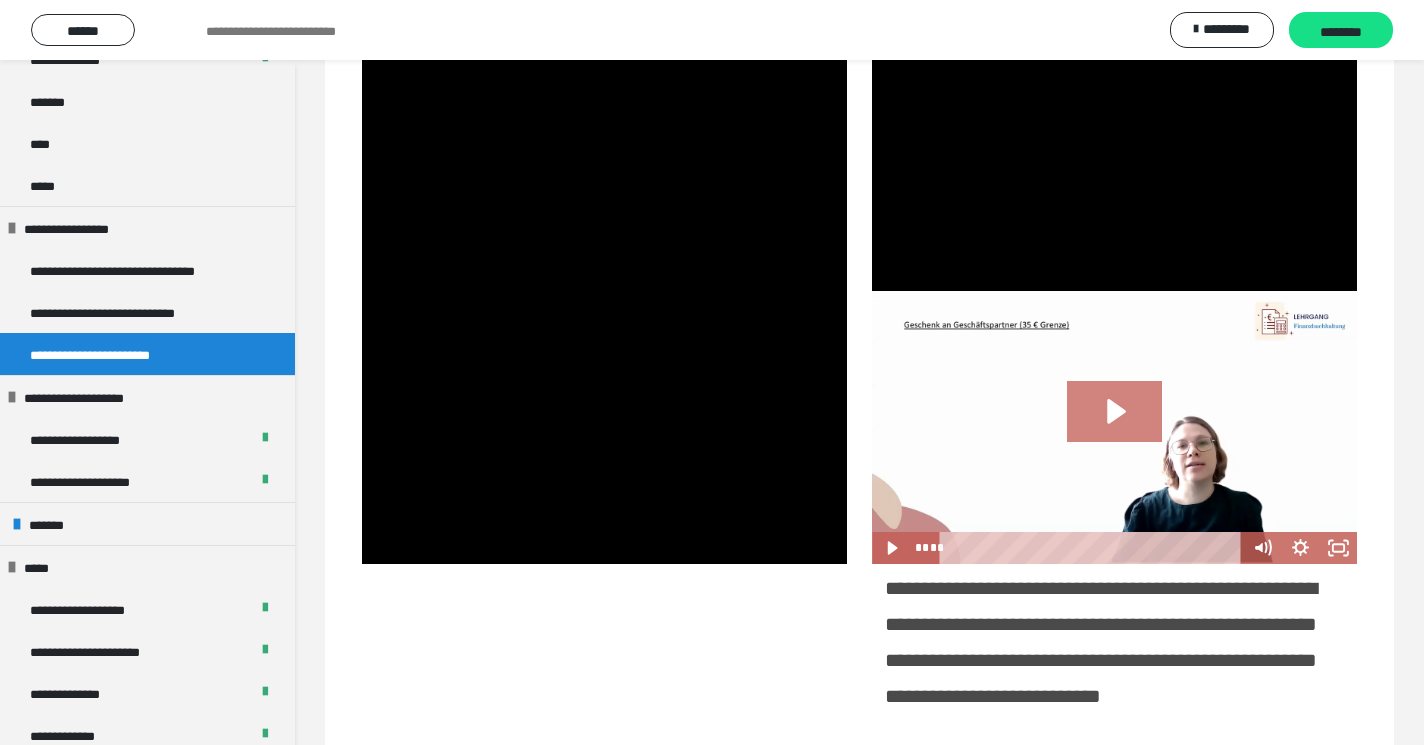 click 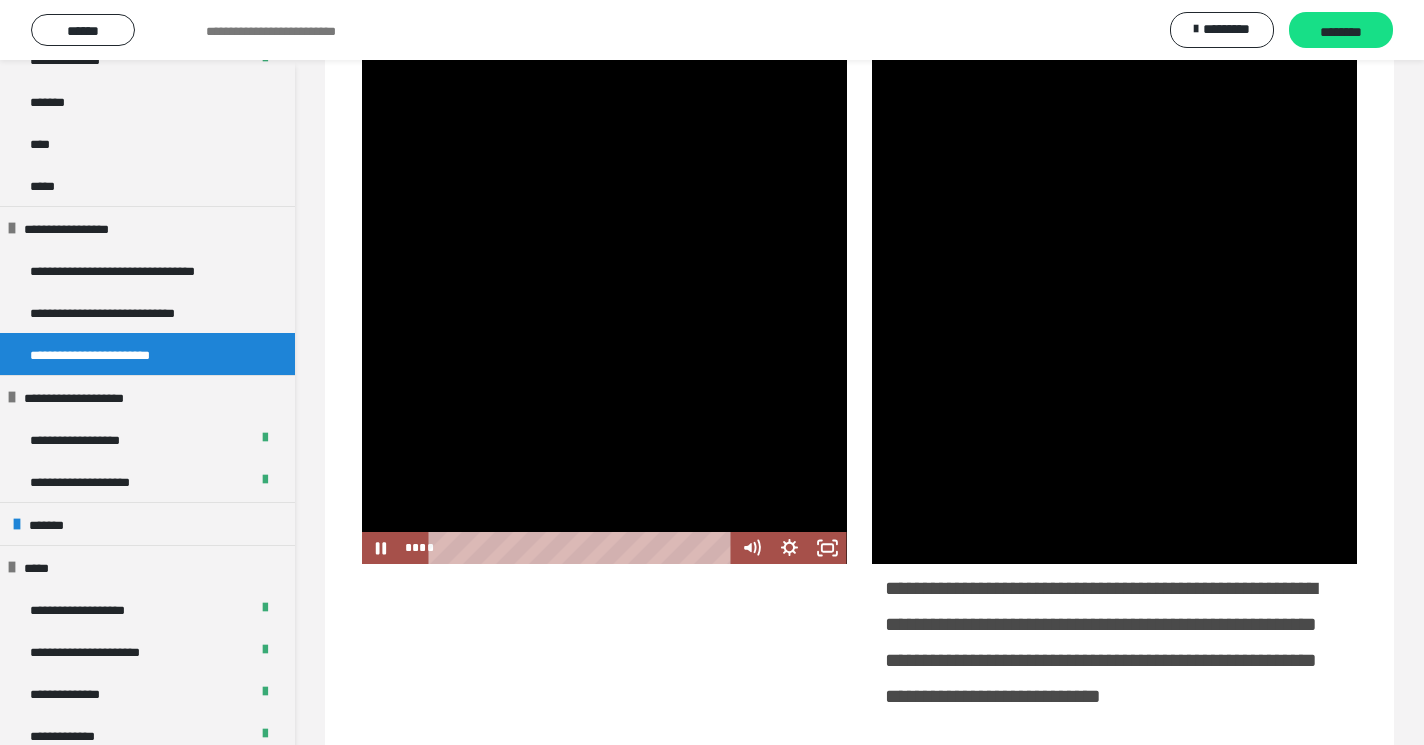 click at bounding box center [604, 427] 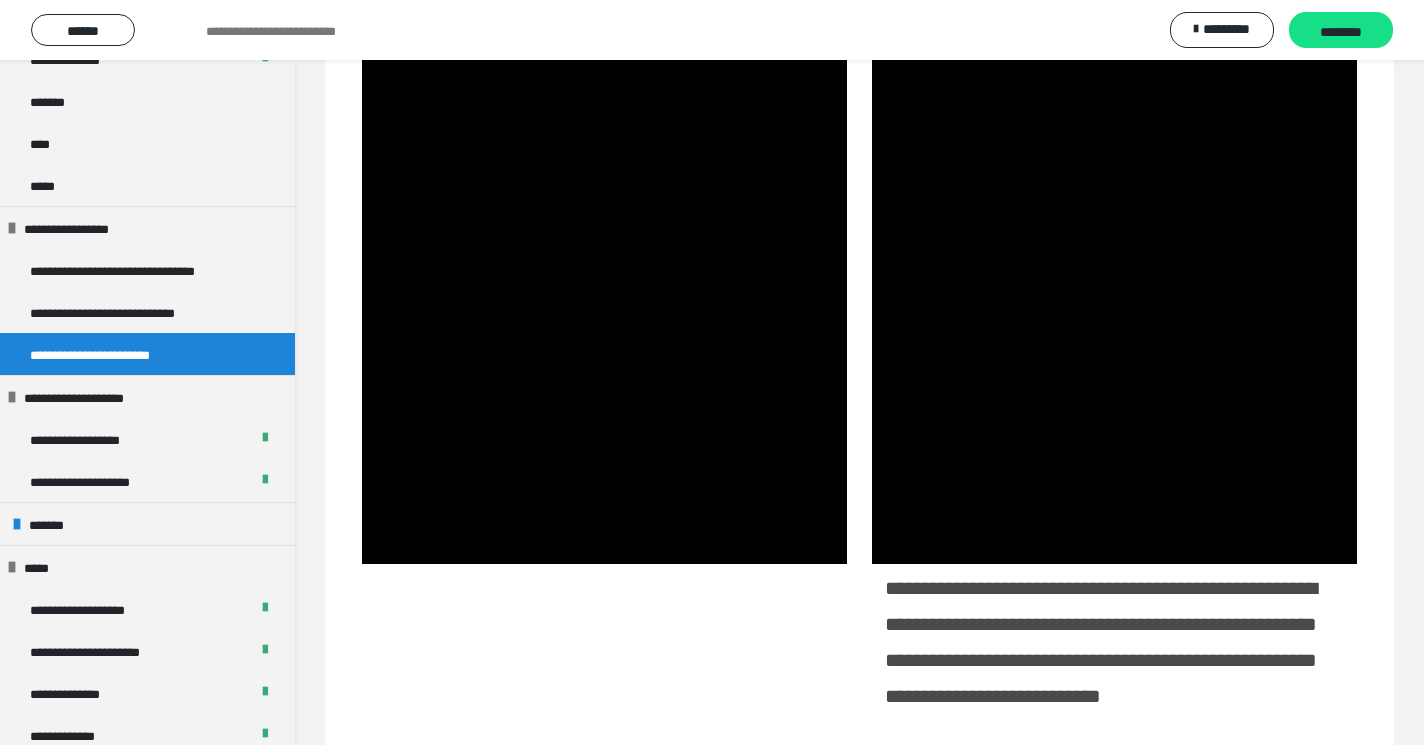 click at bounding box center [1114, 427] 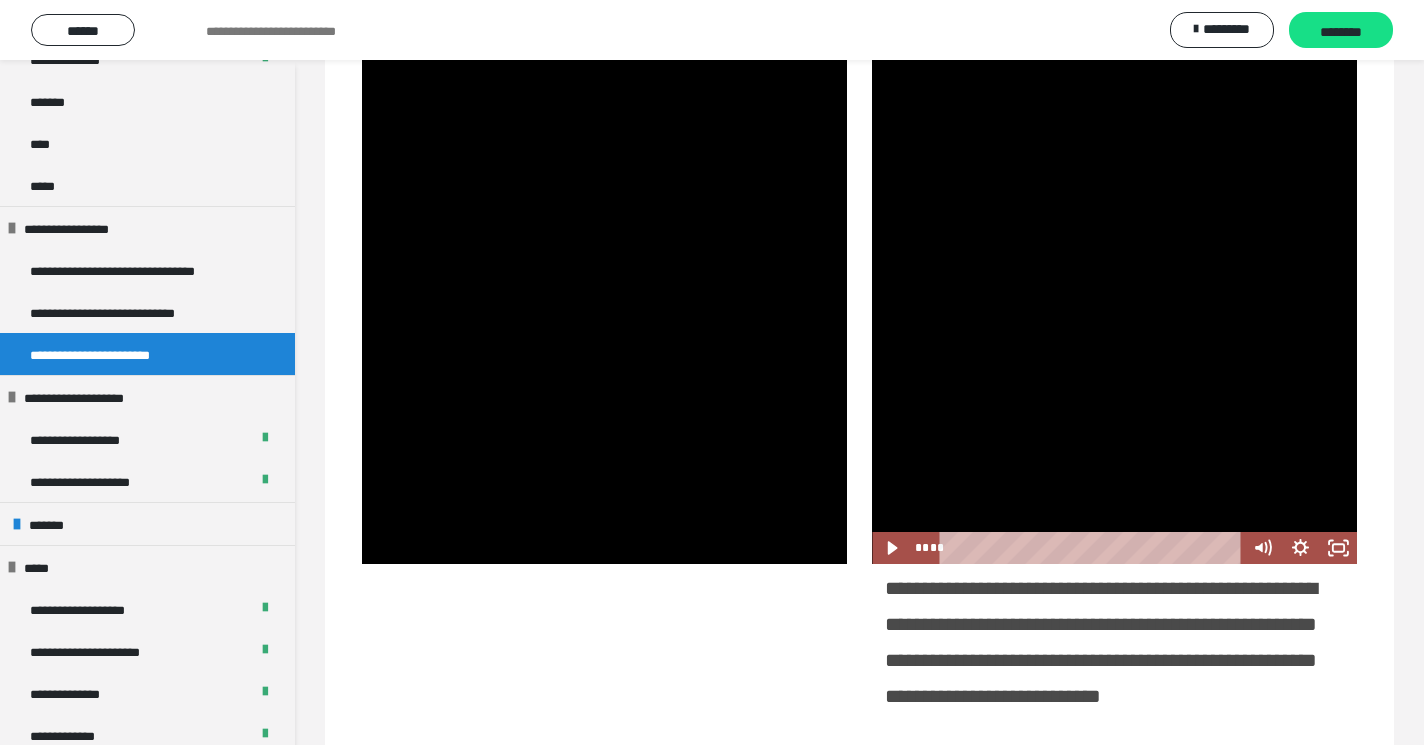 click at bounding box center (872, 291) 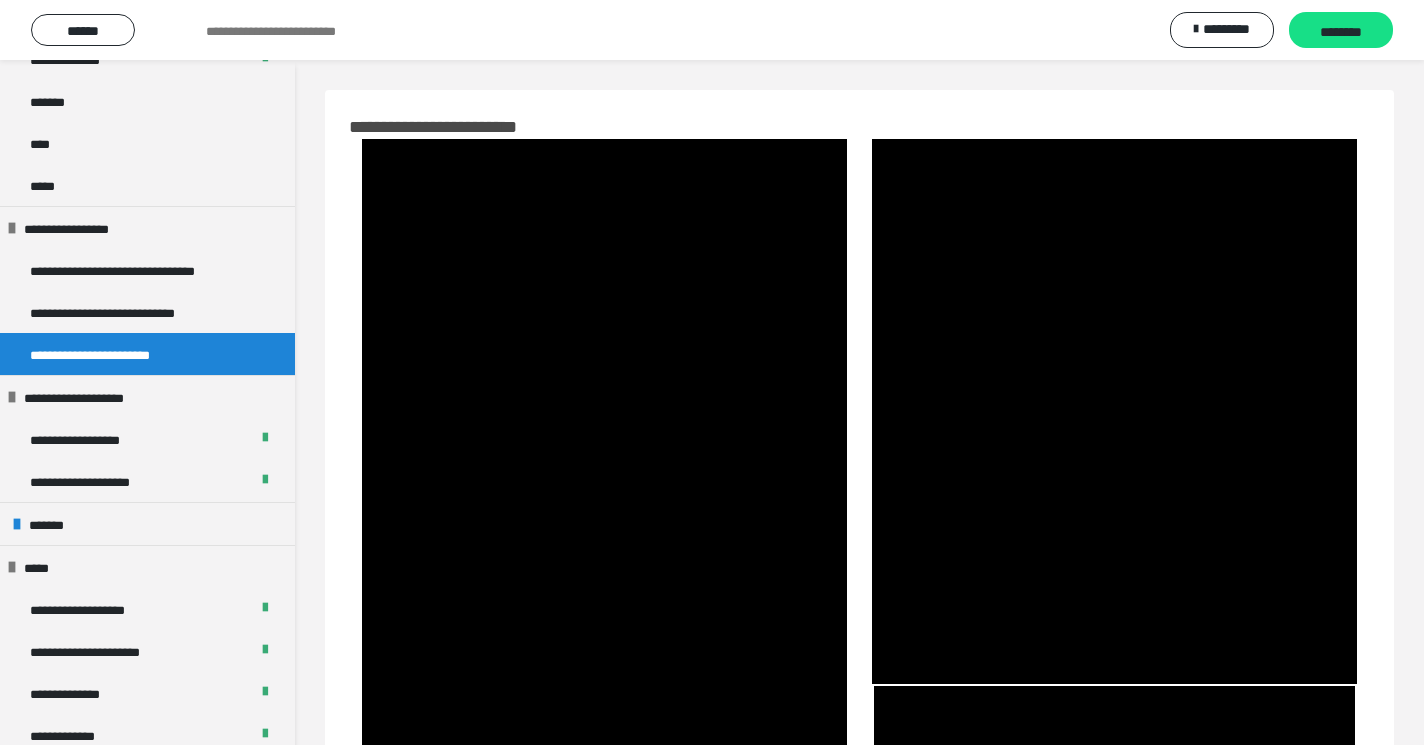 scroll, scrollTop: 0, scrollLeft: 0, axis: both 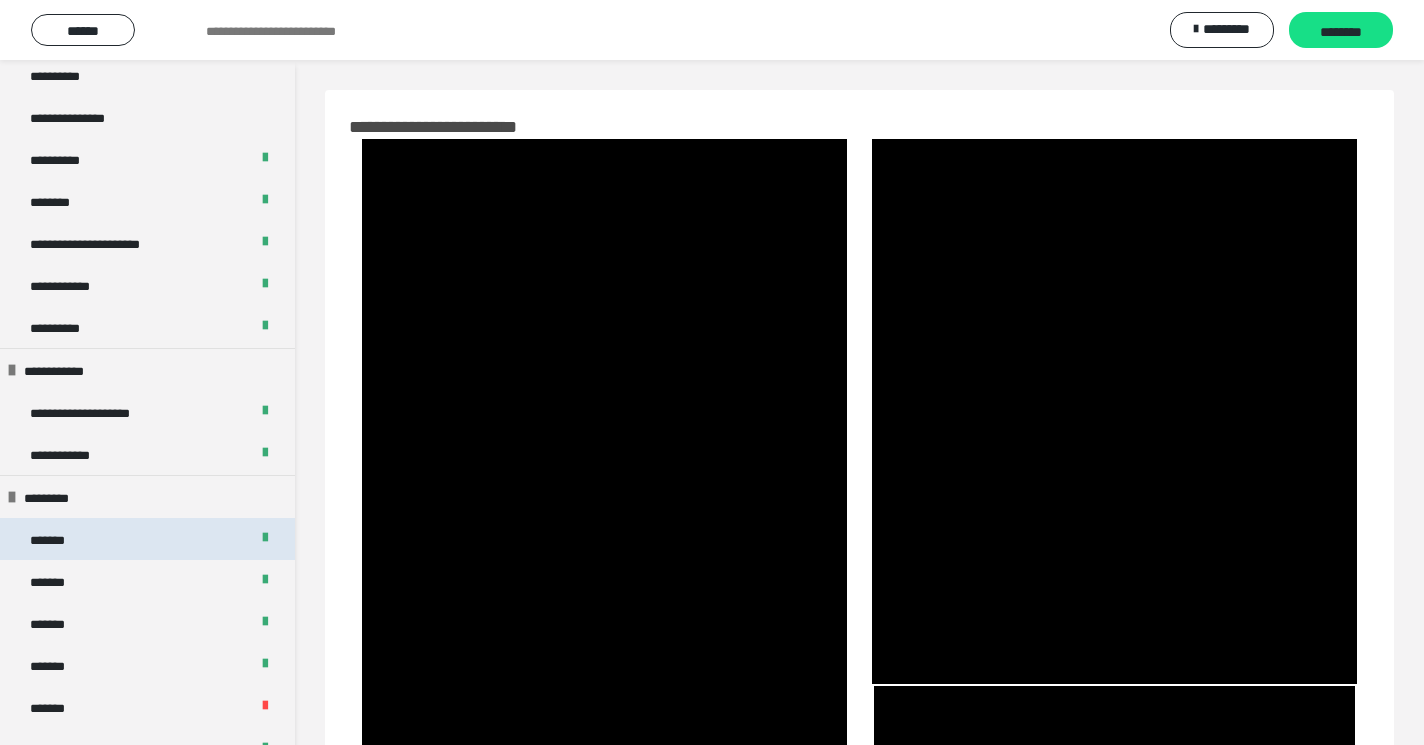 click on "*******" at bounding box center (147, 539) 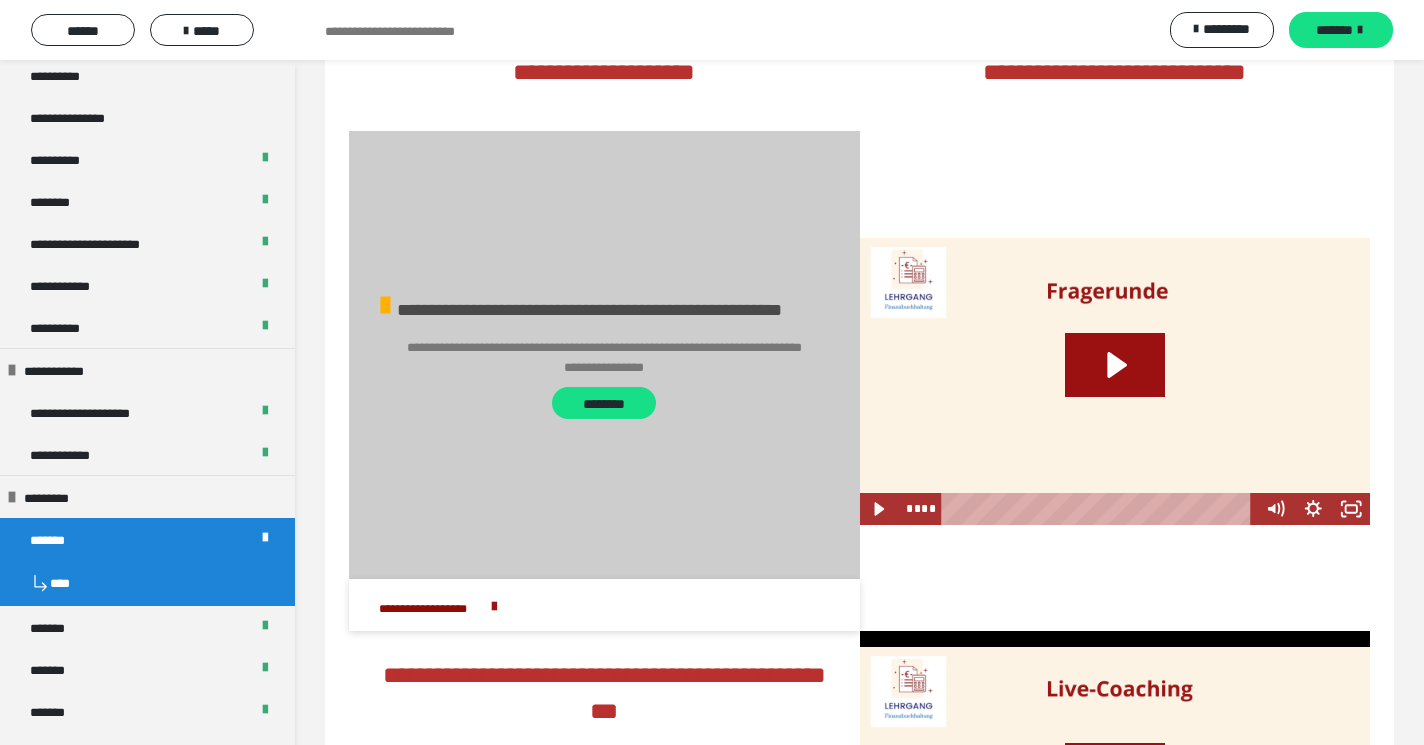 scroll, scrollTop: 3964, scrollLeft: 0, axis: vertical 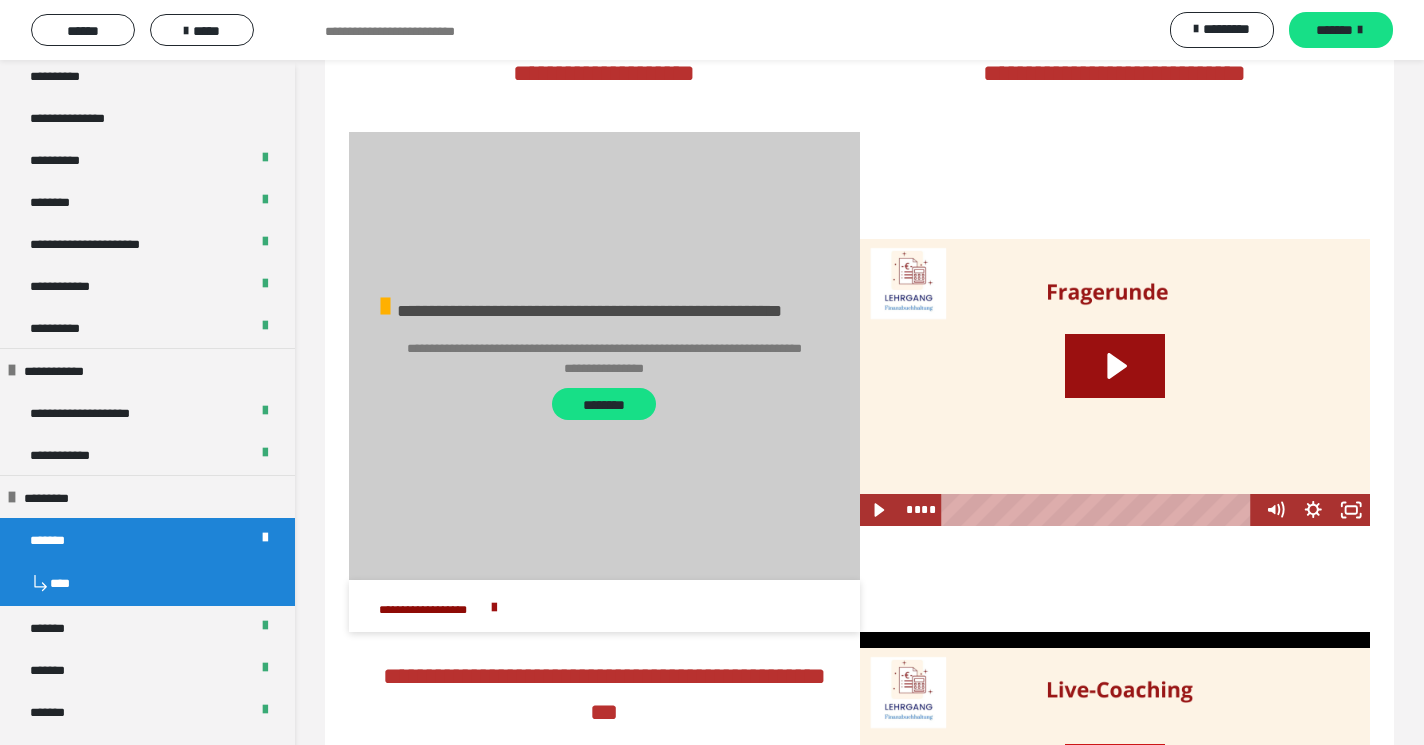 click 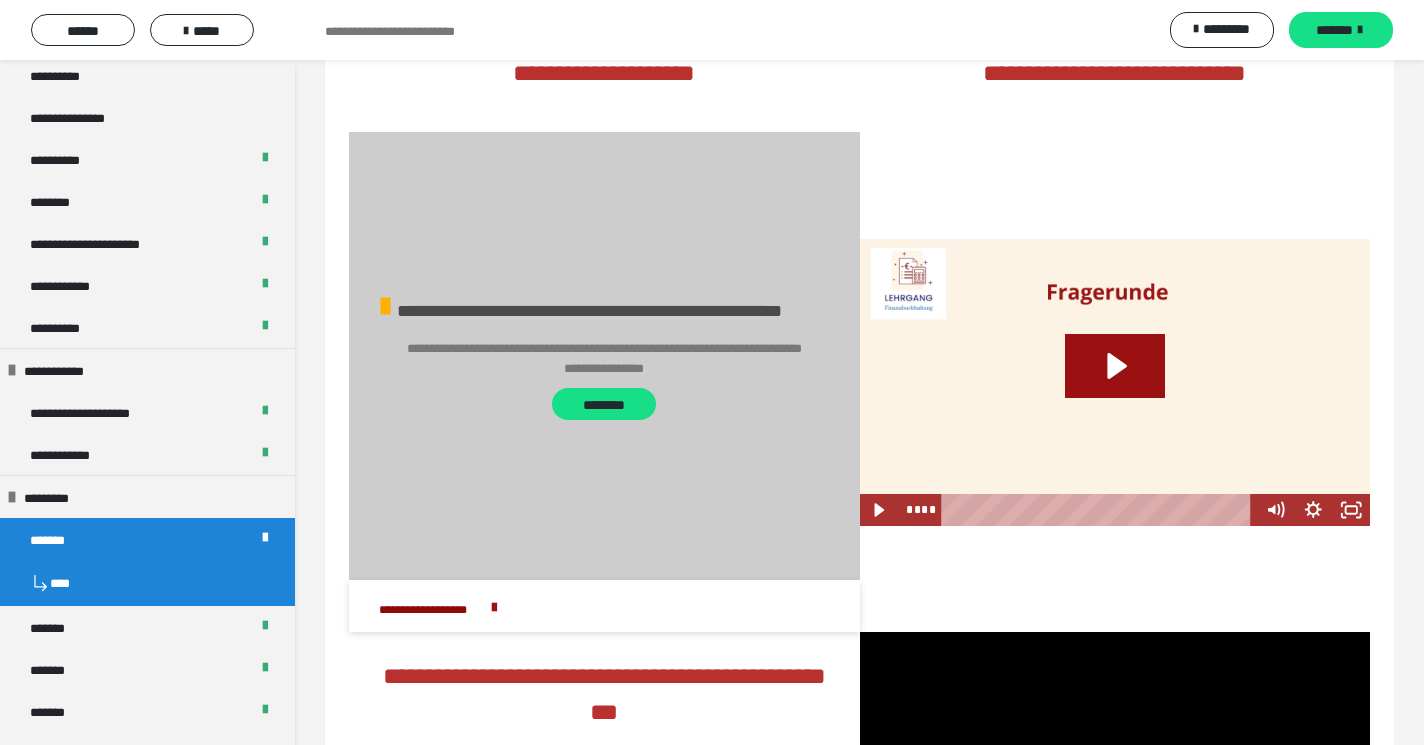 click at bounding box center (1115, 791) 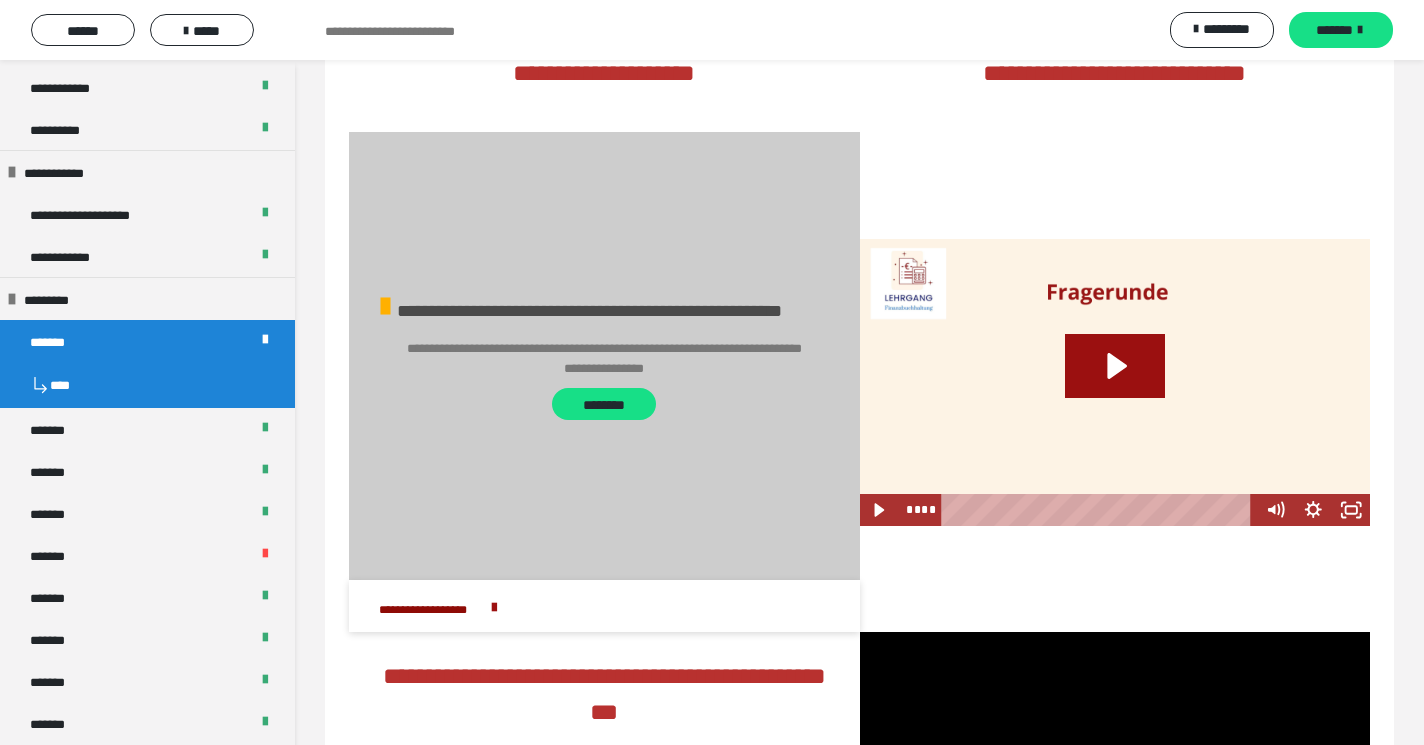 scroll, scrollTop: 387, scrollLeft: 0, axis: vertical 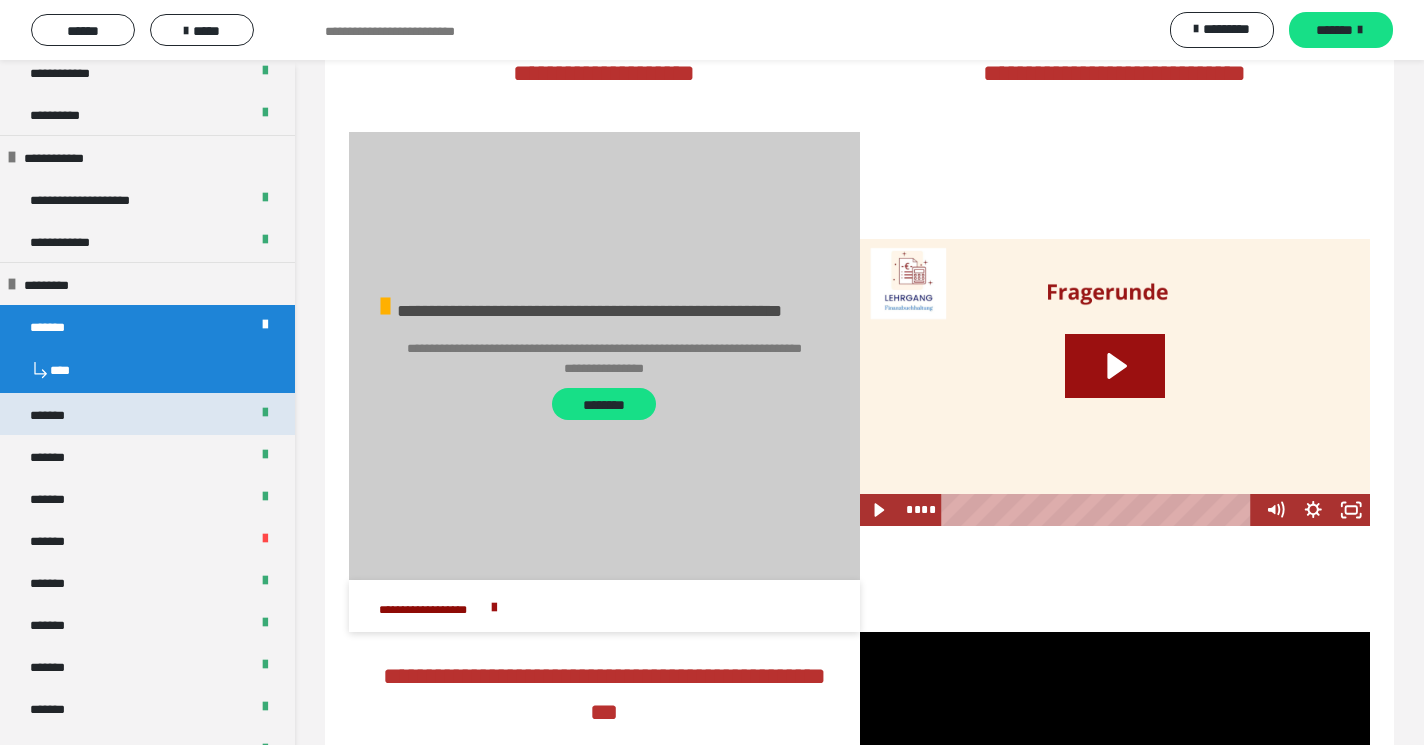 click on "*******" at bounding box center (147, 414) 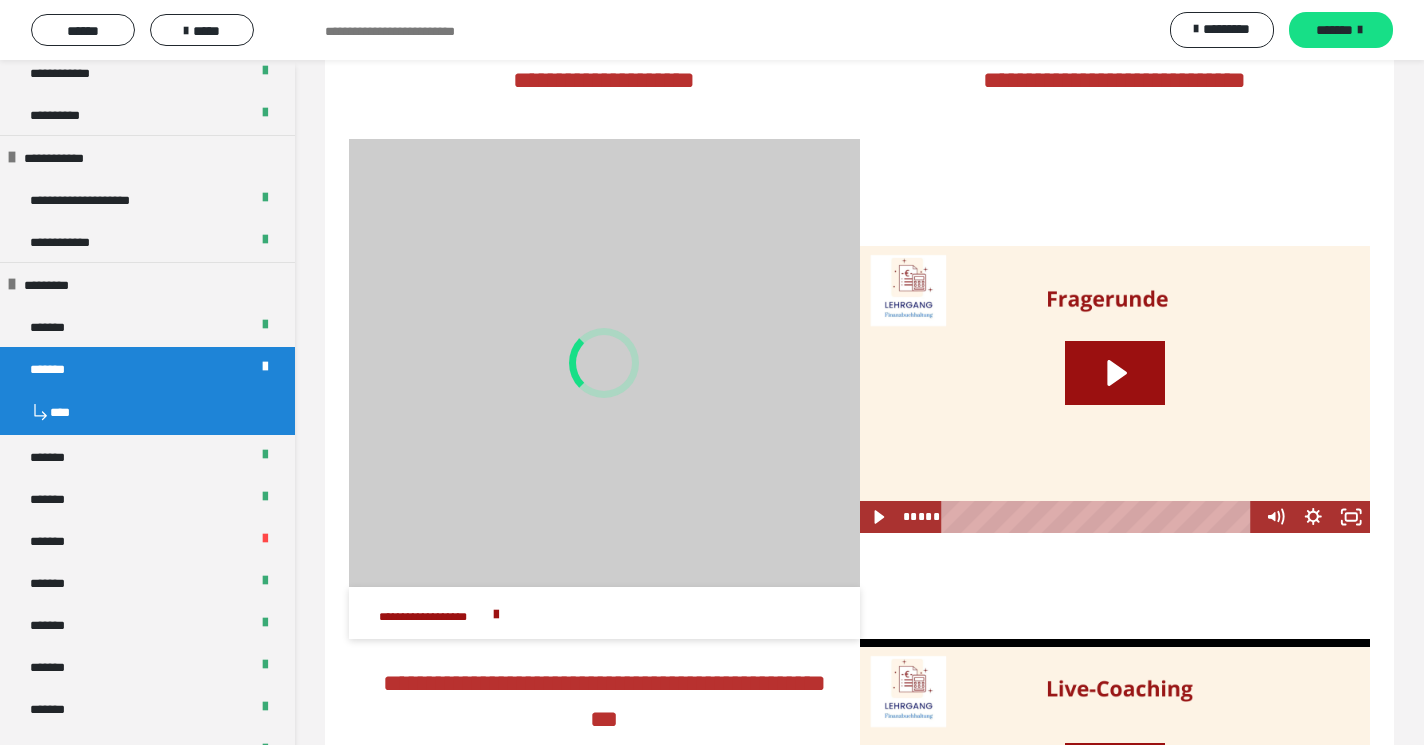 scroll, scrollTop: 3118, scrollLeft: 0, axis: vertical 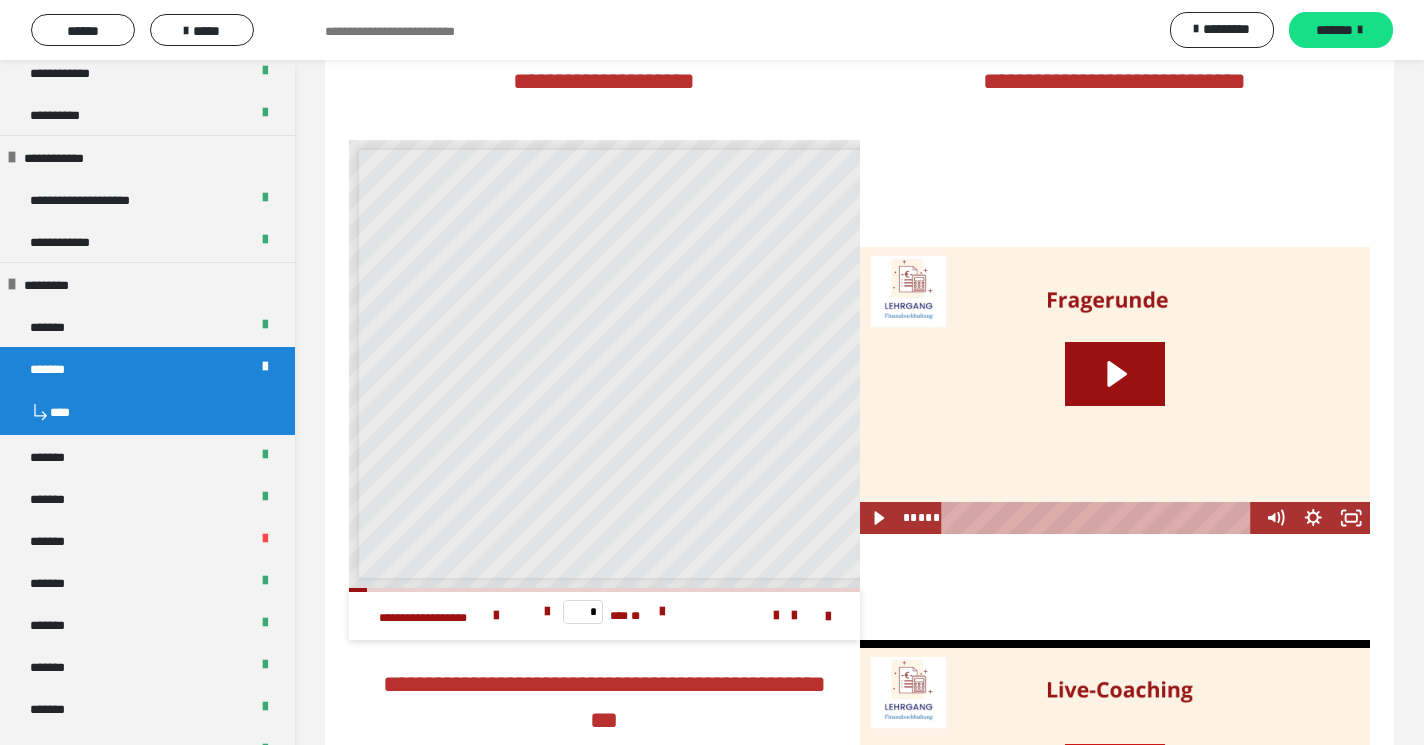 click 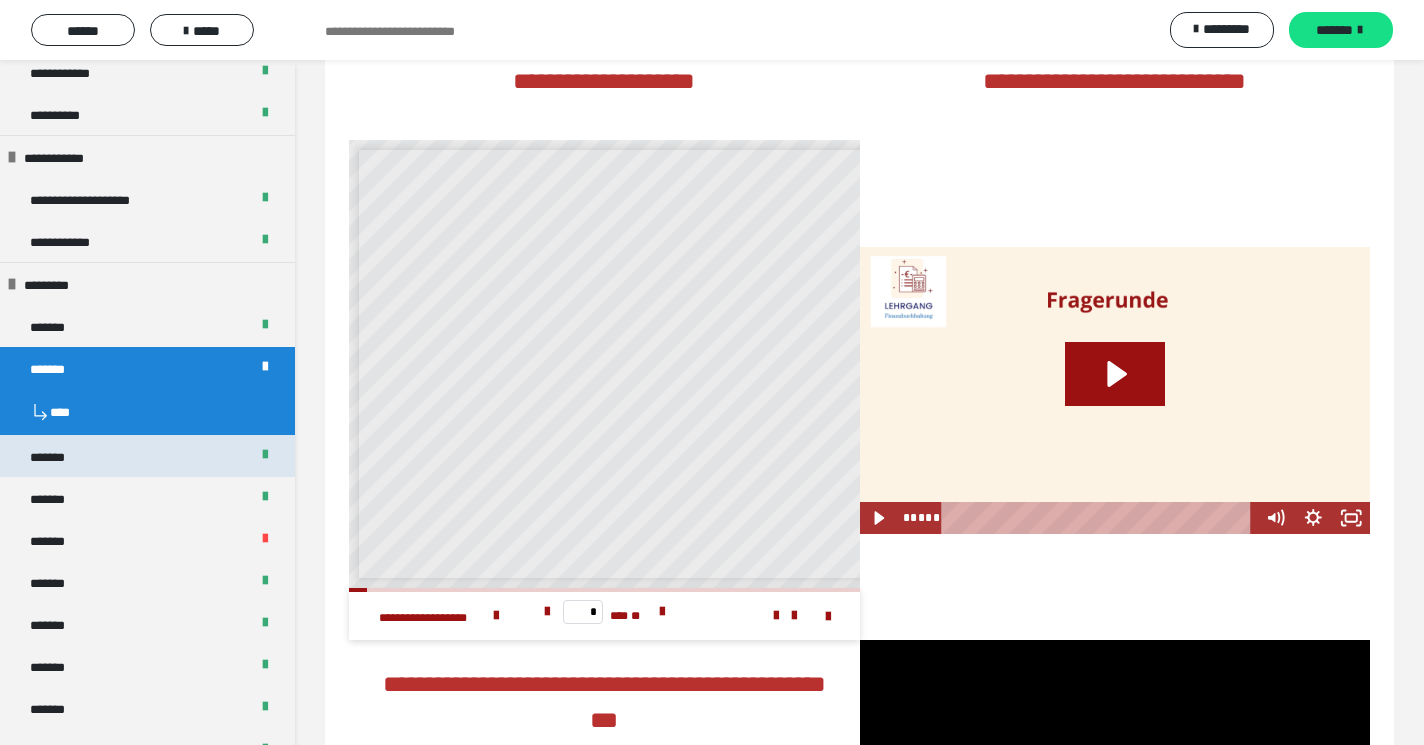 click on "*******" at bounding box center (147, 456) 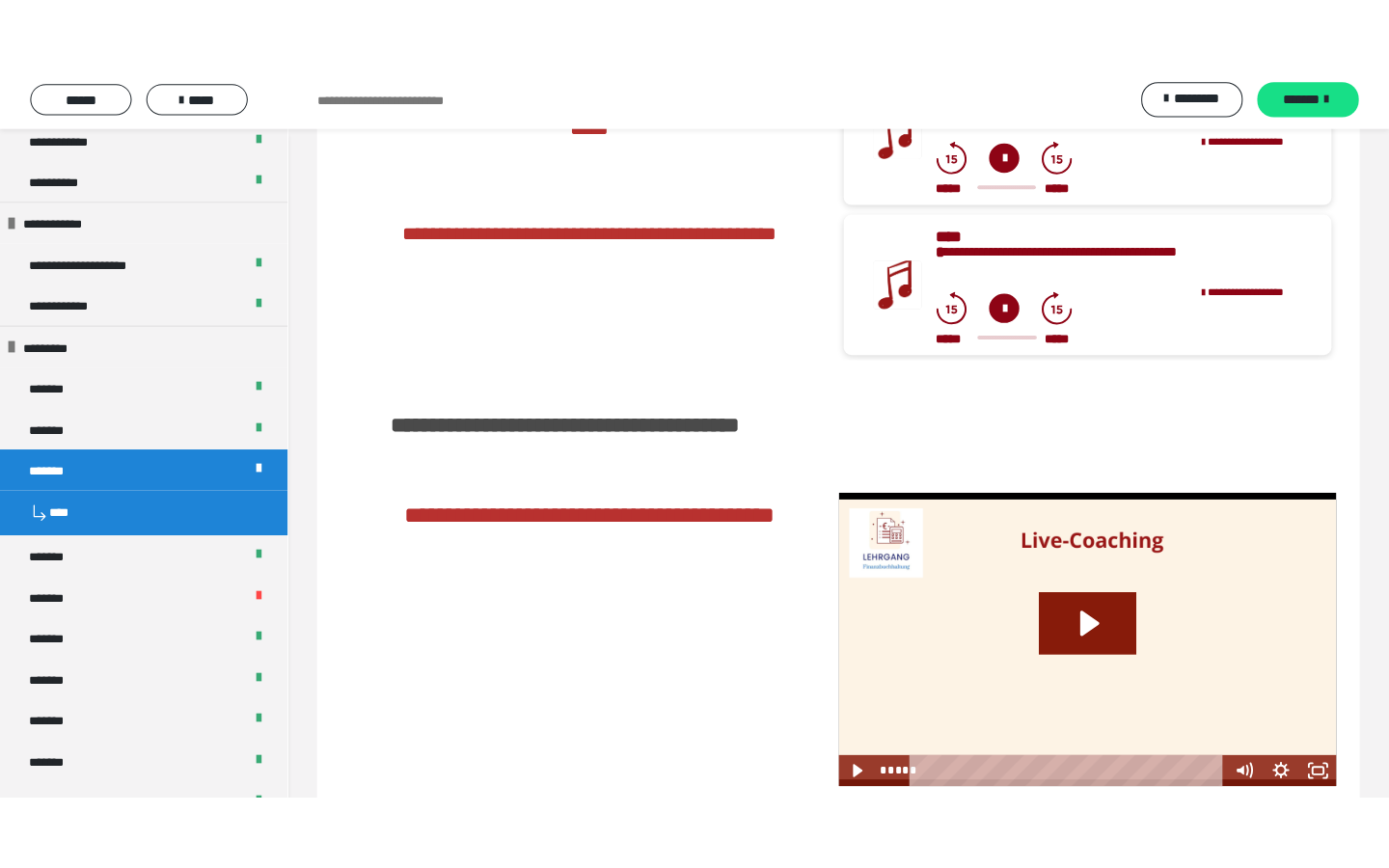 scroll, scrollTop: 2826, scrollLeft: 0, axis: vertical 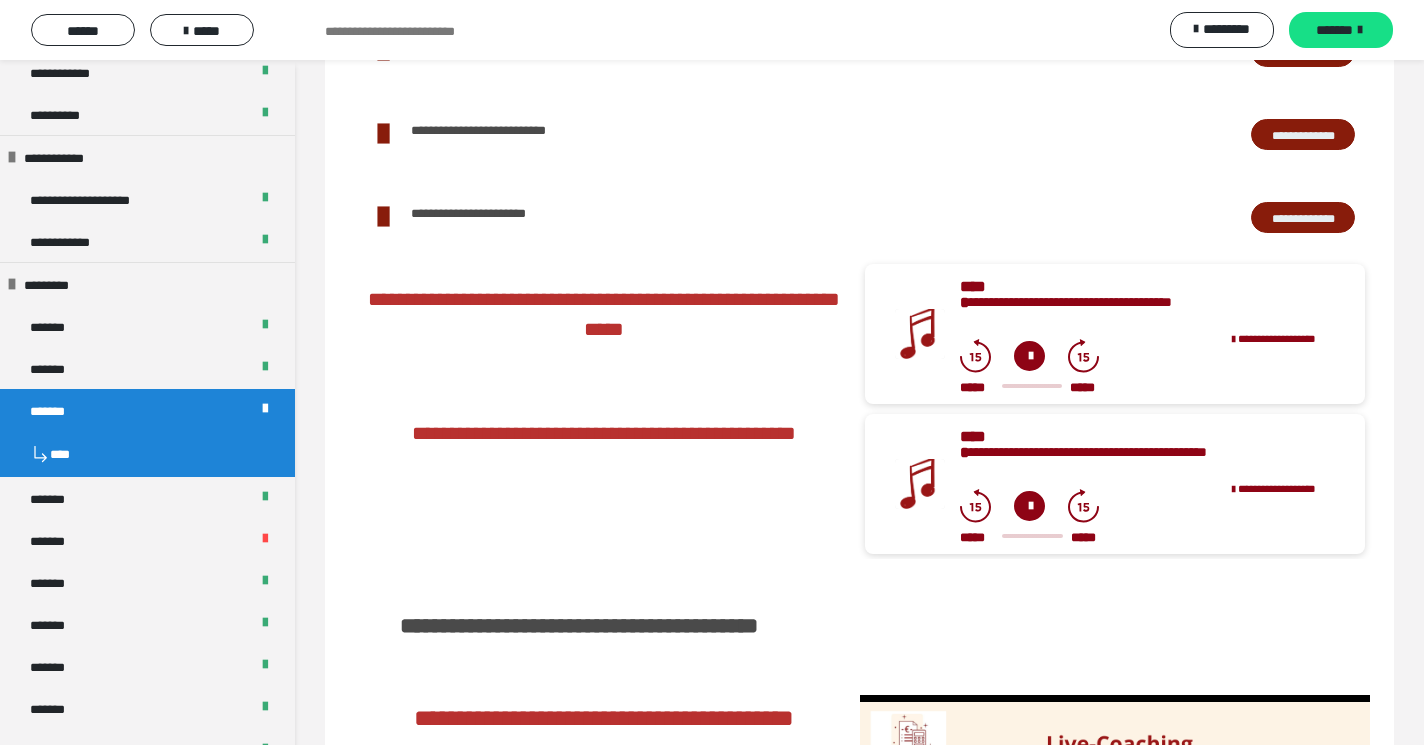 click 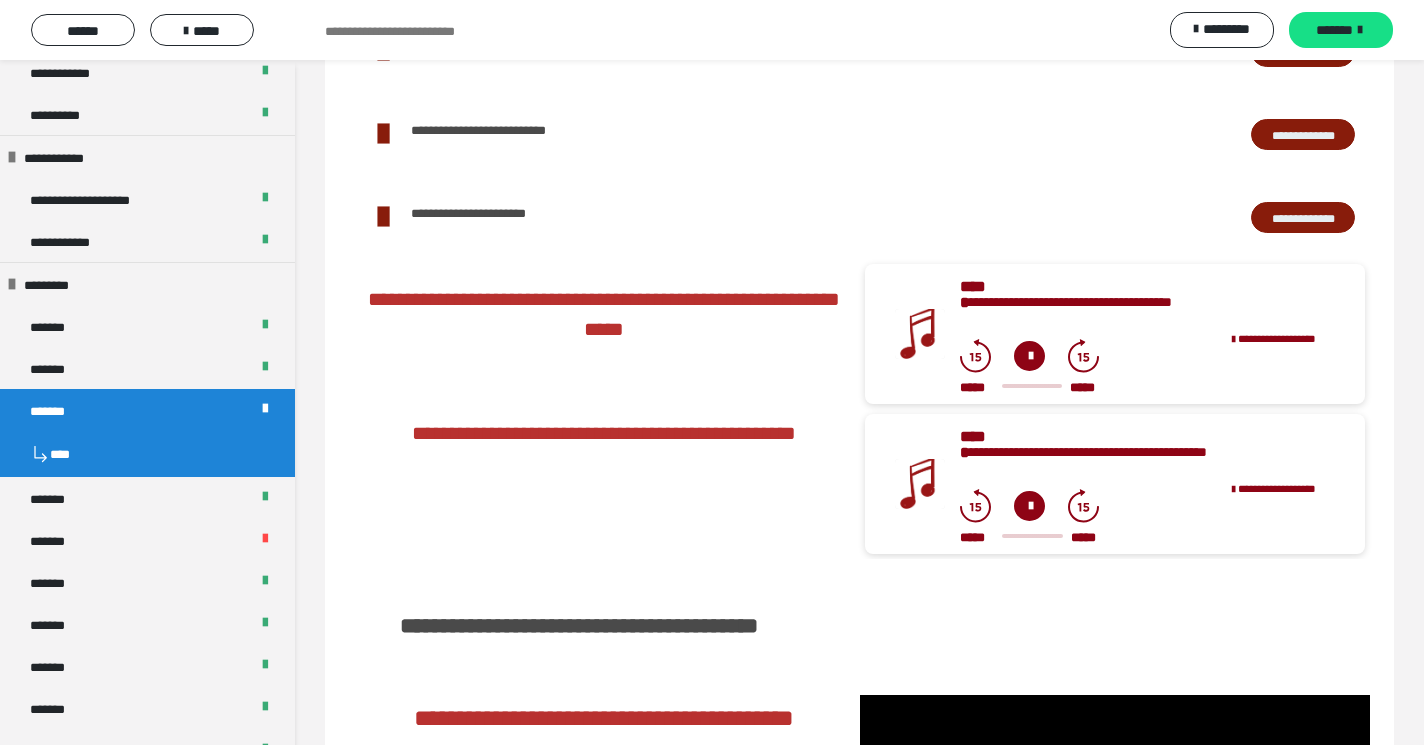 click 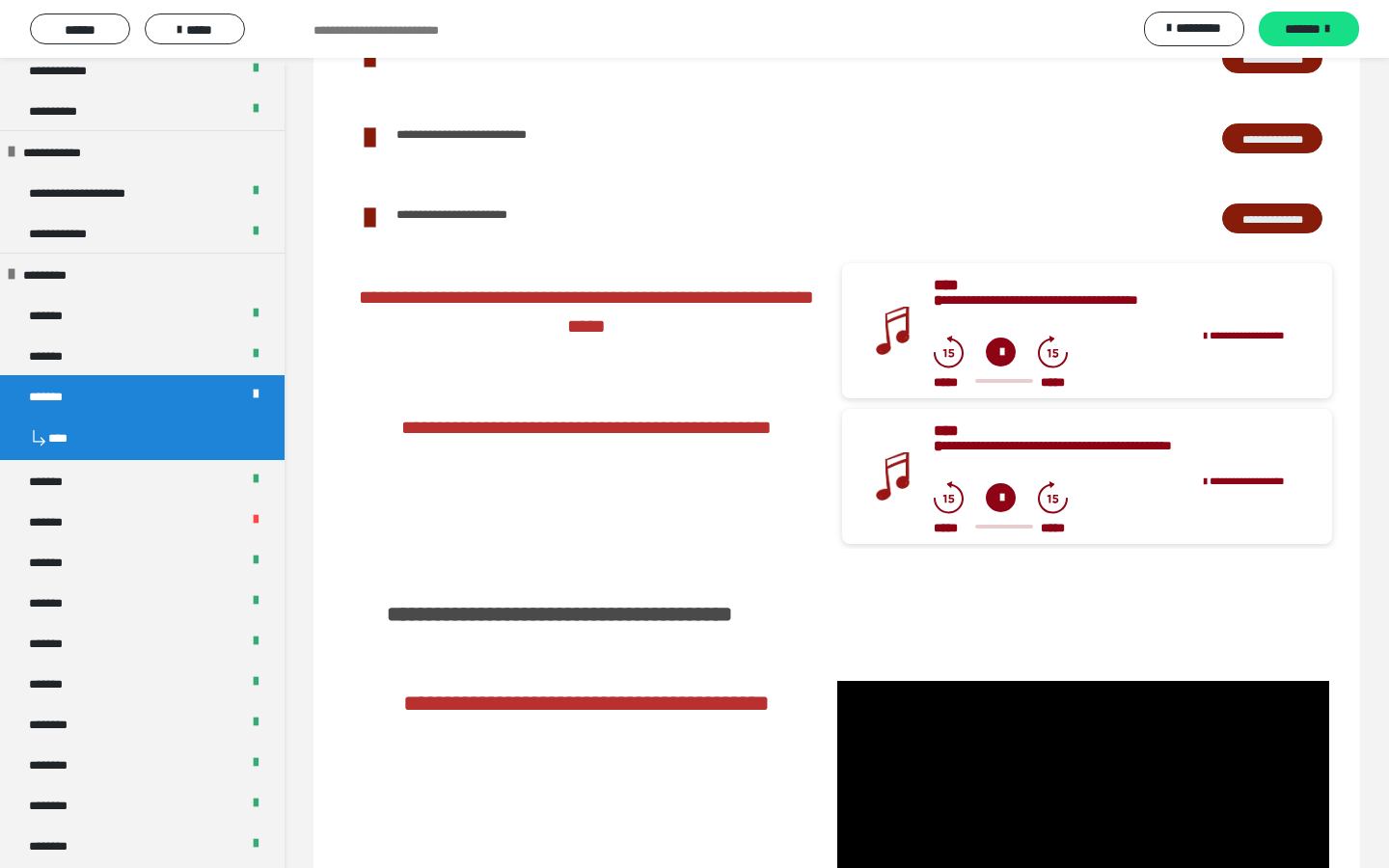 type 